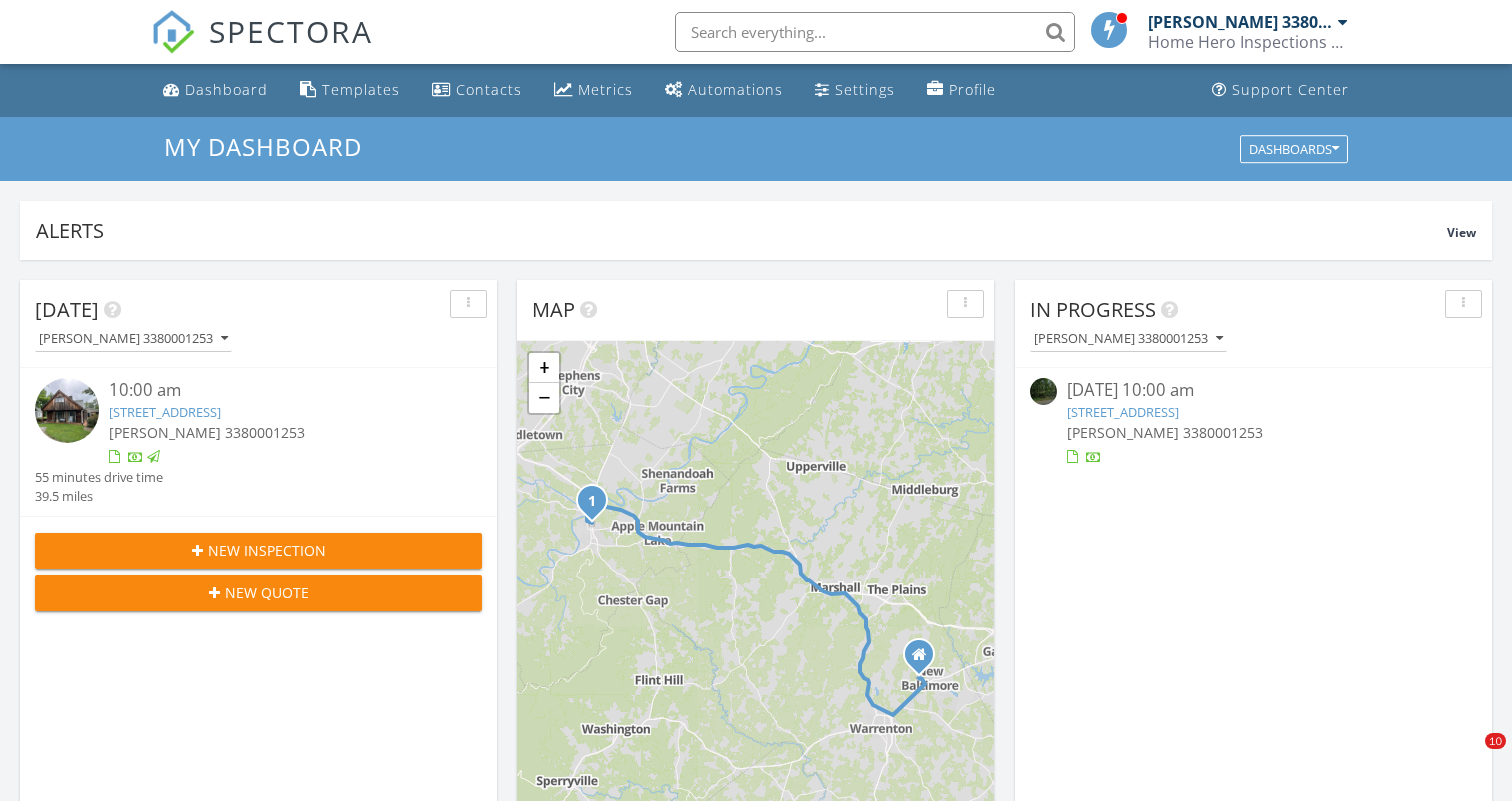 scroll, scrollTop: 0, scrollLeft: 0, axis: both 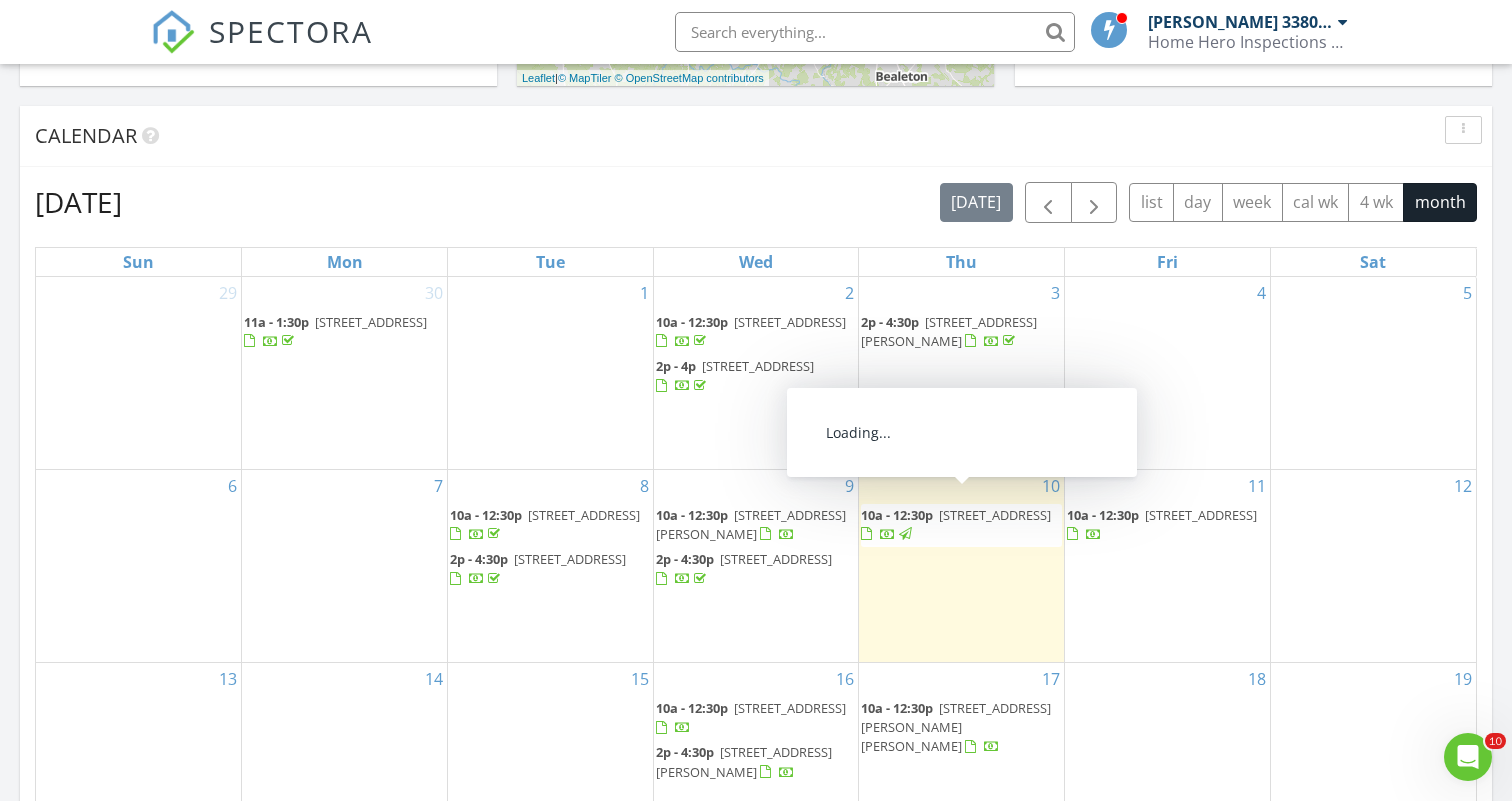click on "1119 Summit Ave, Front Royal 22630" at bounding box center [995, 515] 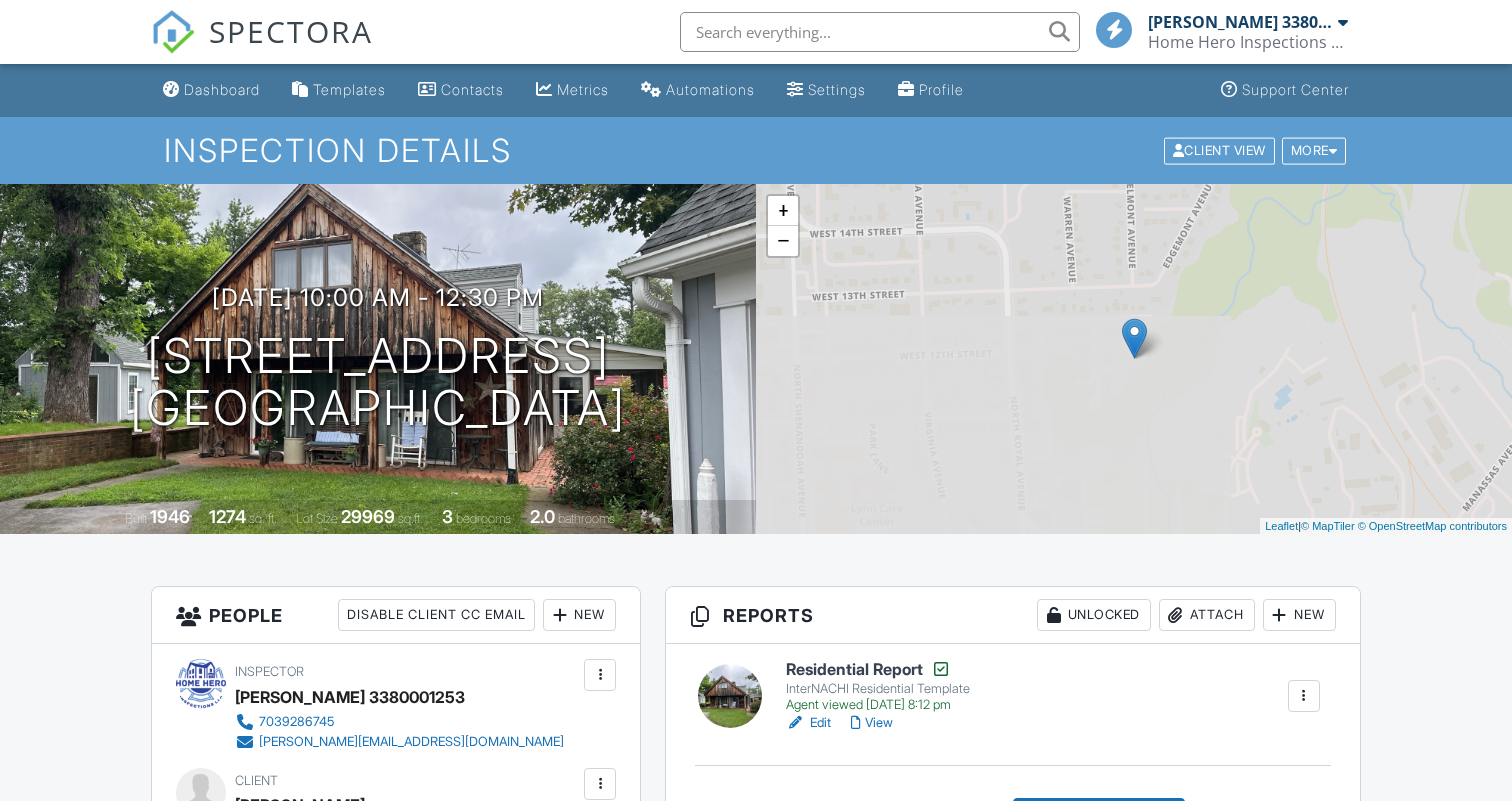 scroll, scrollTop: 0, scrollLeft: 0, axis: both 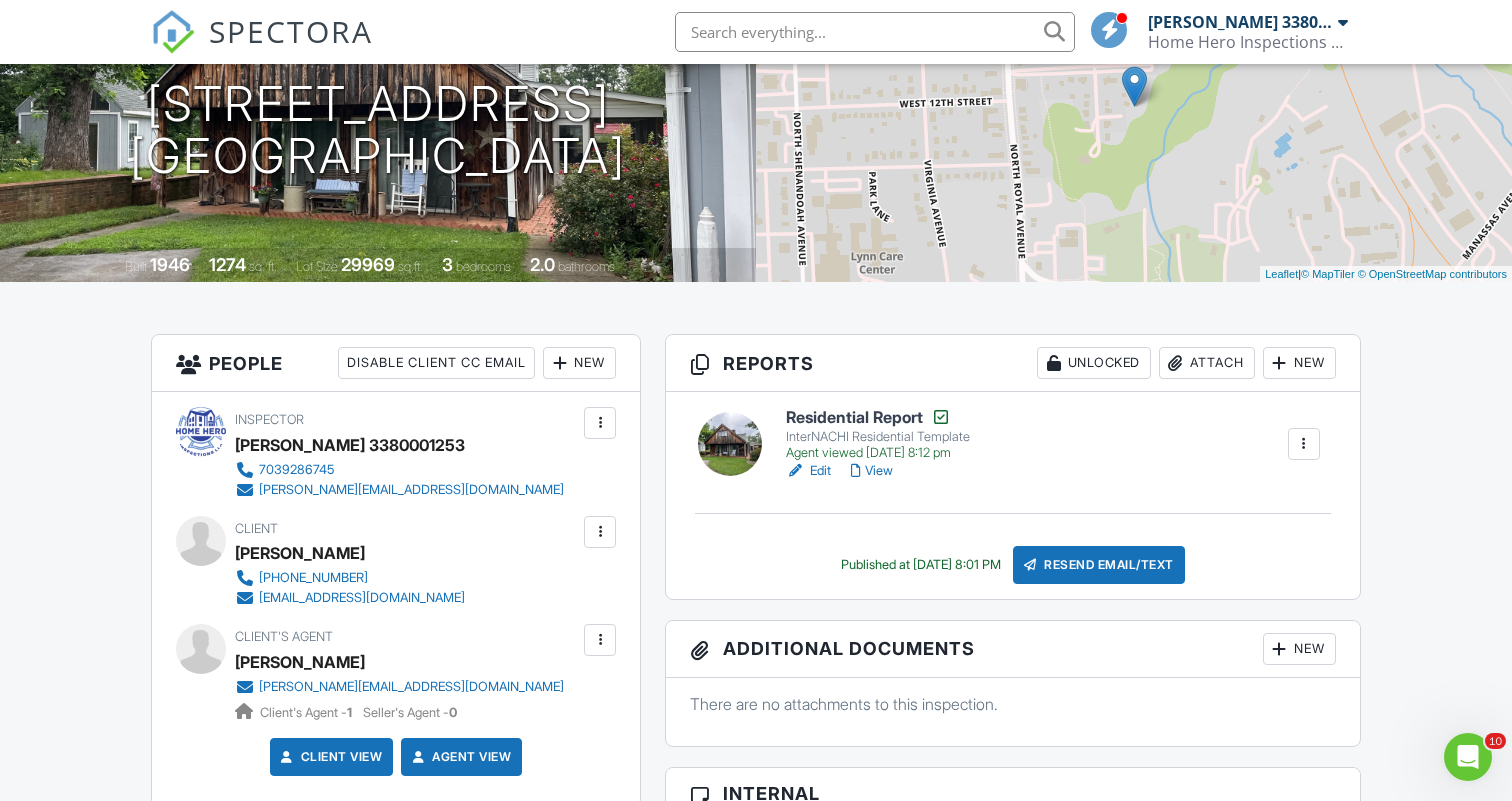 click on "View" at bounding box center (872, 471) 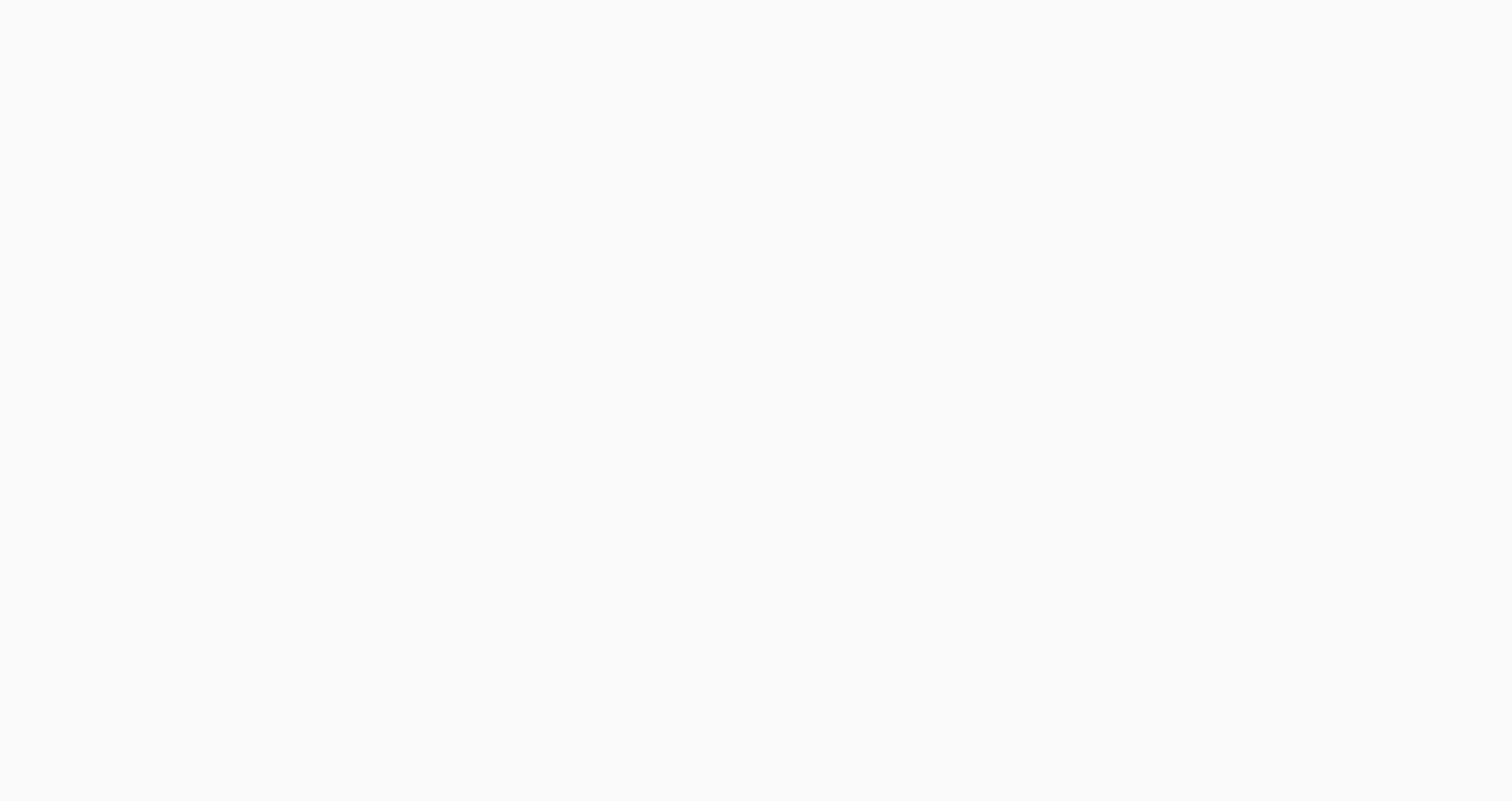 scroll, scrollTop: 0, scrollLeft: 0, axis: both 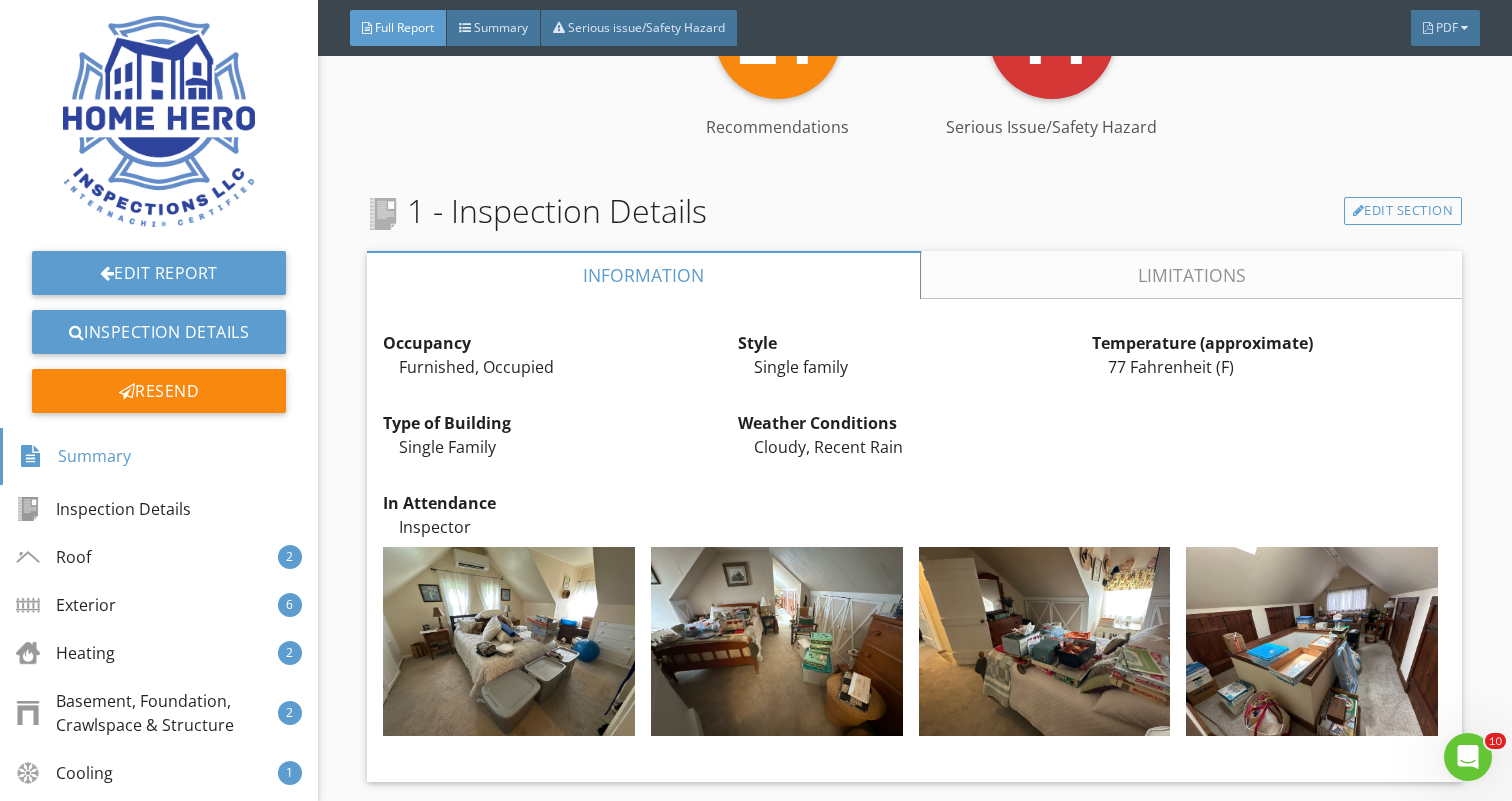 click on "Limitations" at bounding box center (1192, 275) 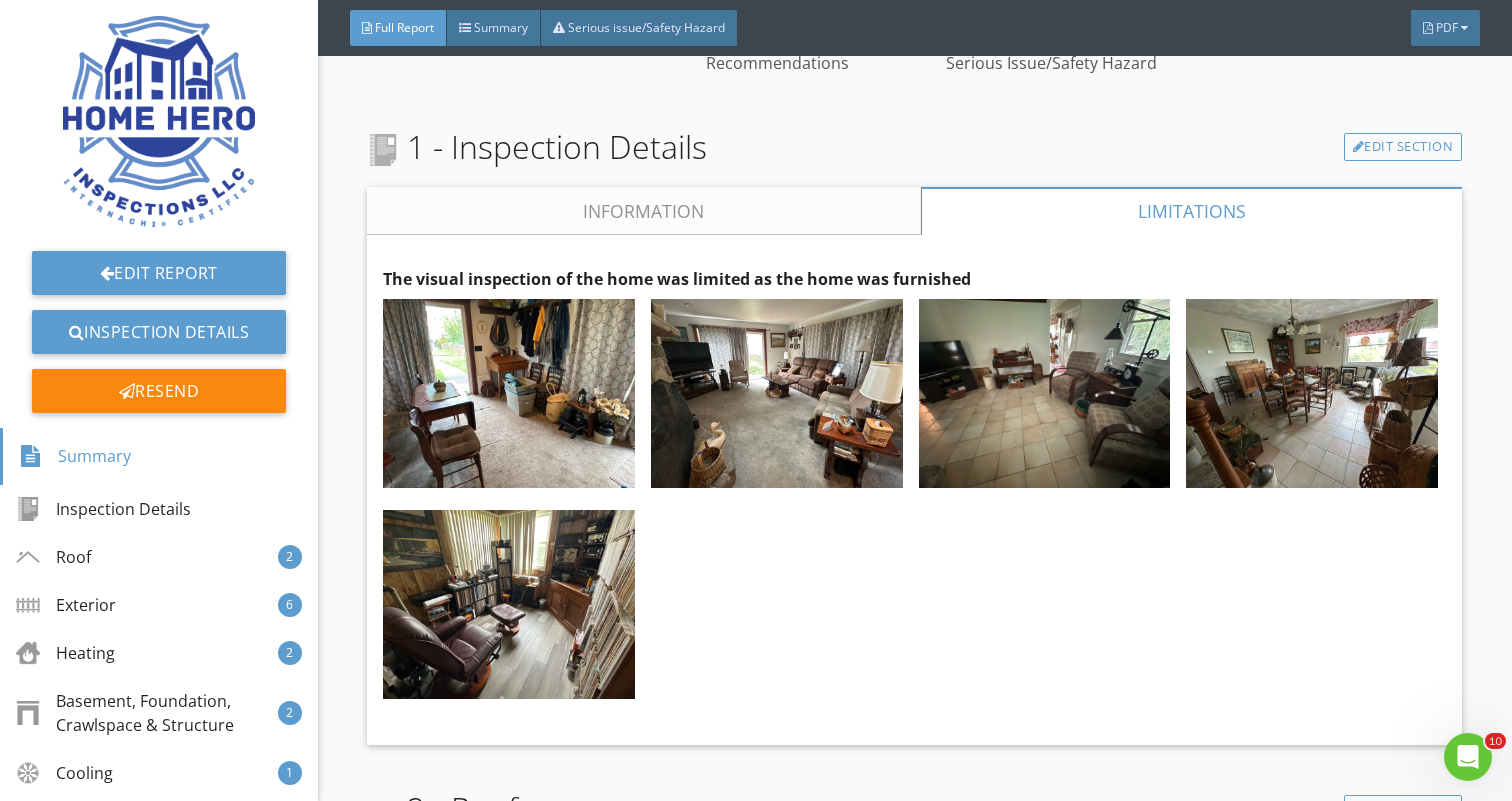 scroll, scrollTop: 601, scrollLeft: 0, axis: vertical 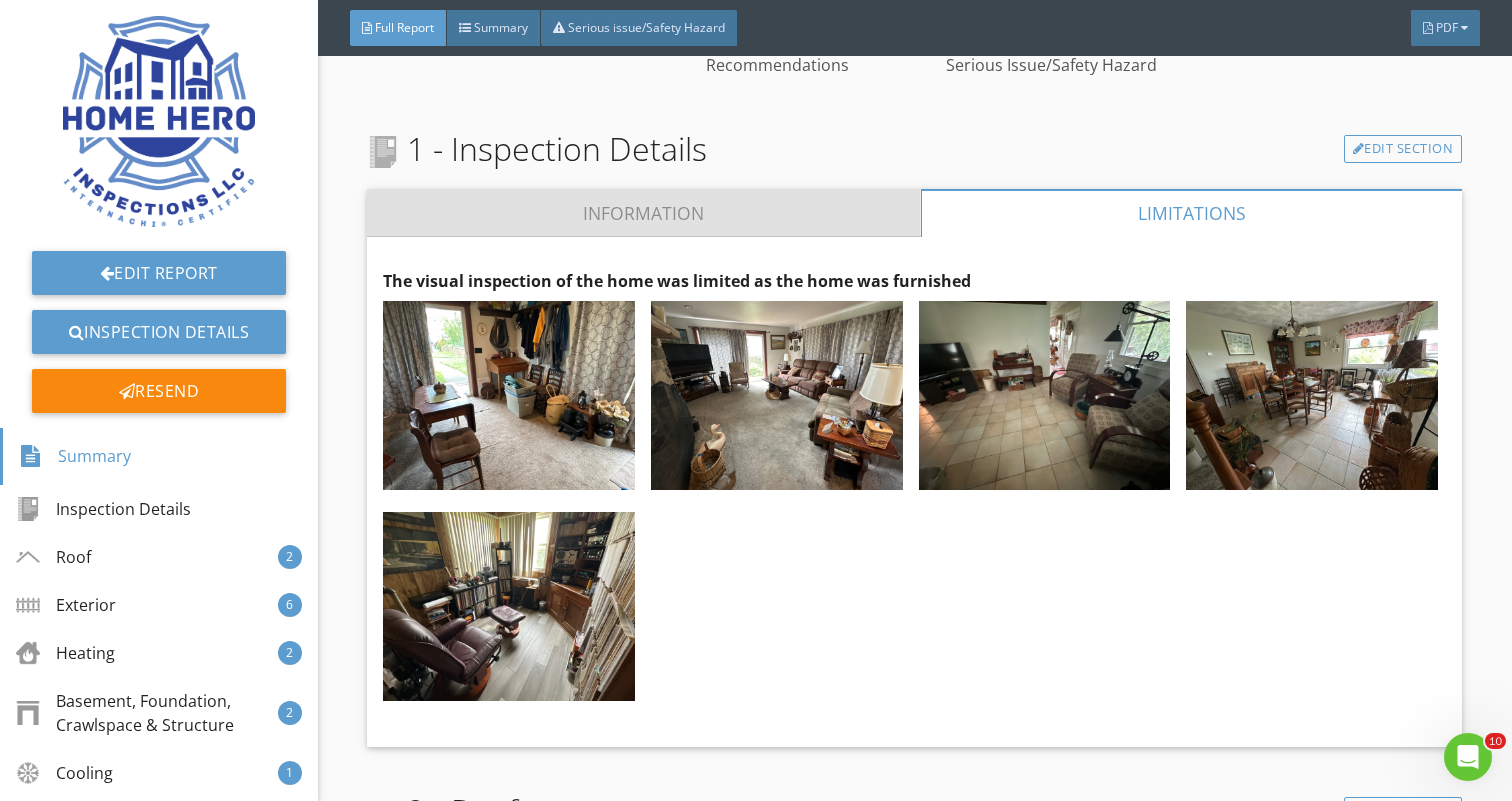 click on "Information" at bounding box center [644, 213] 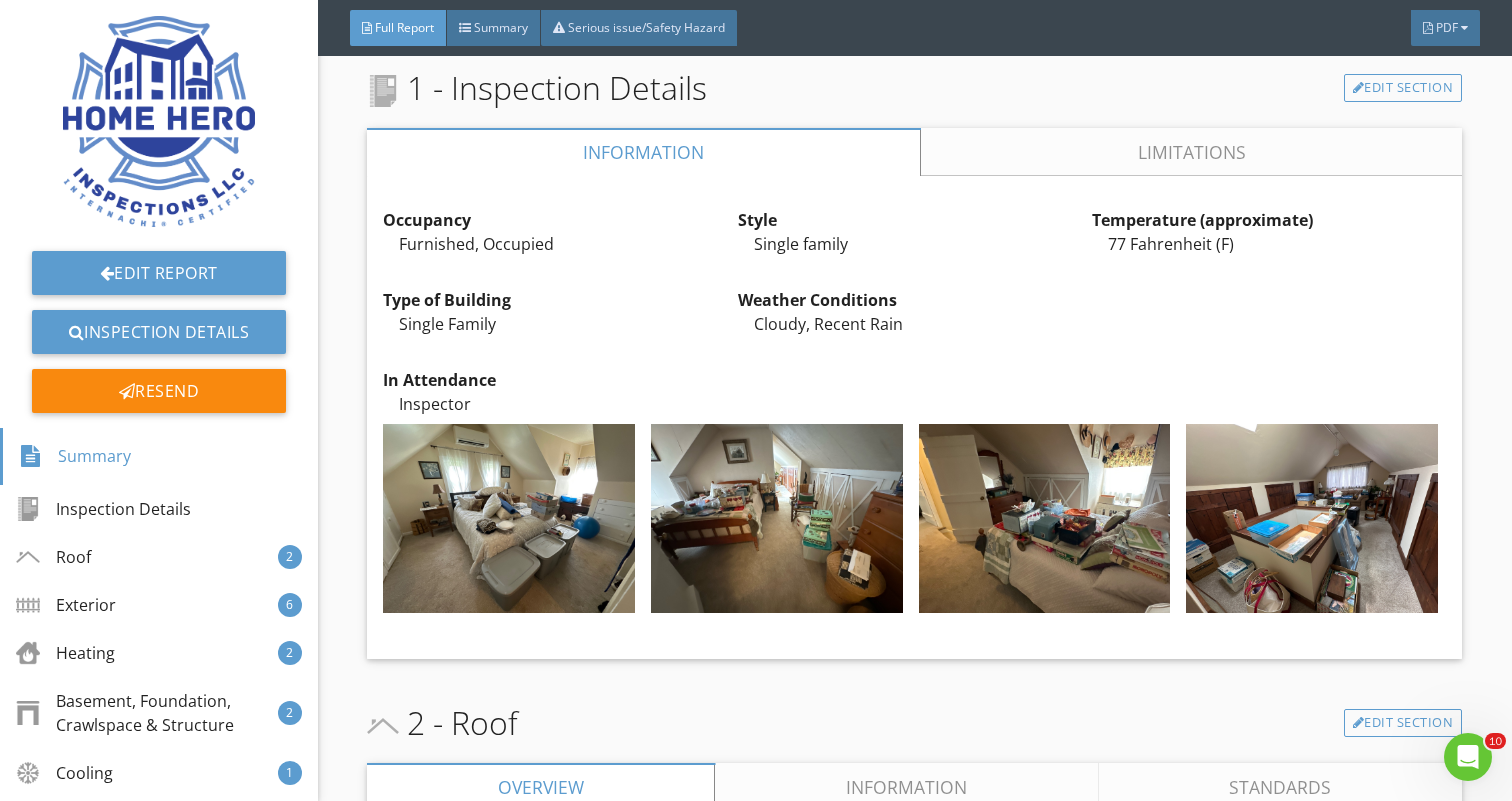 scroll, scrollTop: 685, scrollLeft: 0, axis: vertical 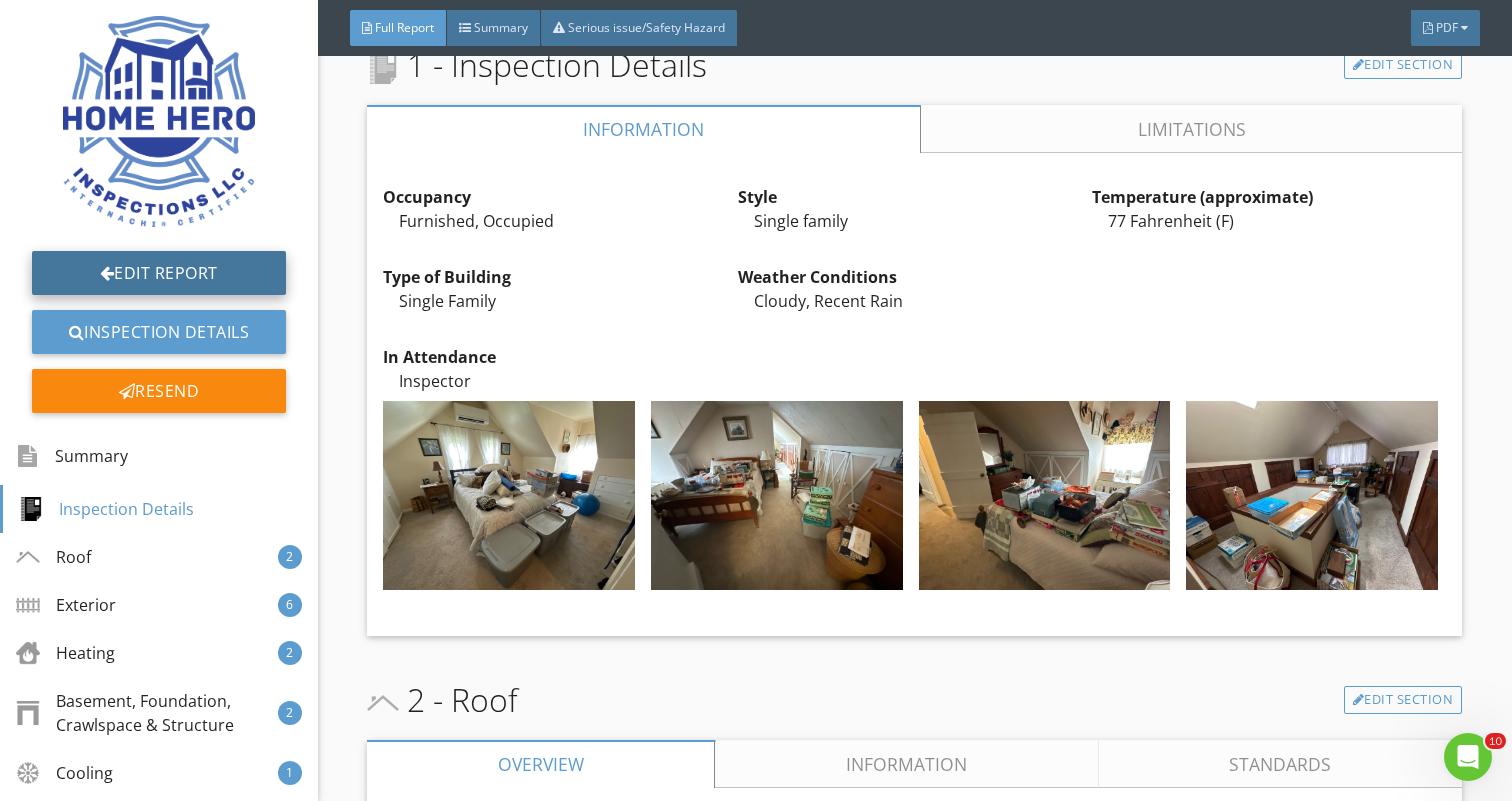 click on "Edit Report" at bounding box center [159, 273] 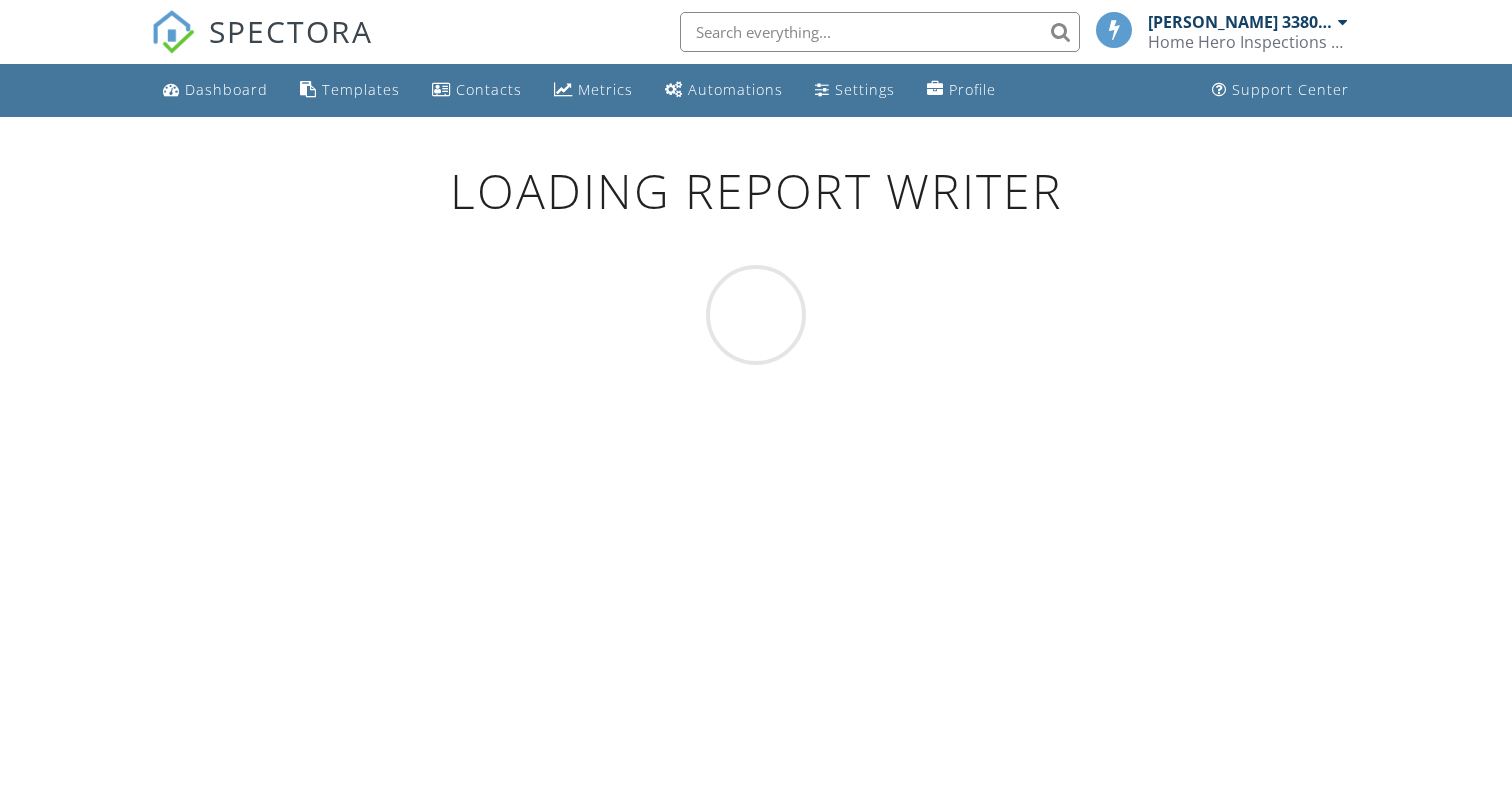scroll, scrollTop: 0, scrollLeft: 0, axis: both 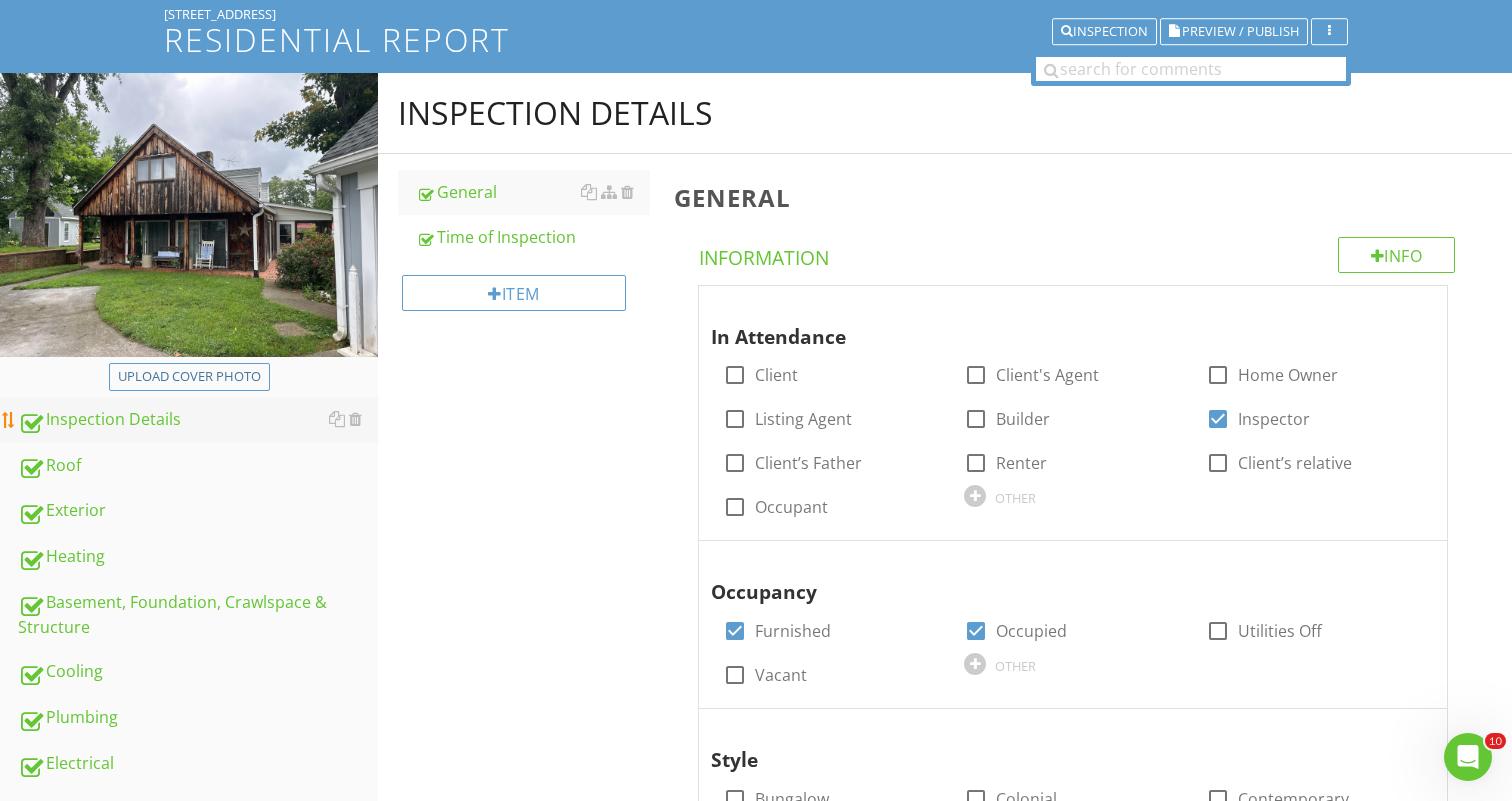 click on "Inspection Details" at bounding box center [198, 420] 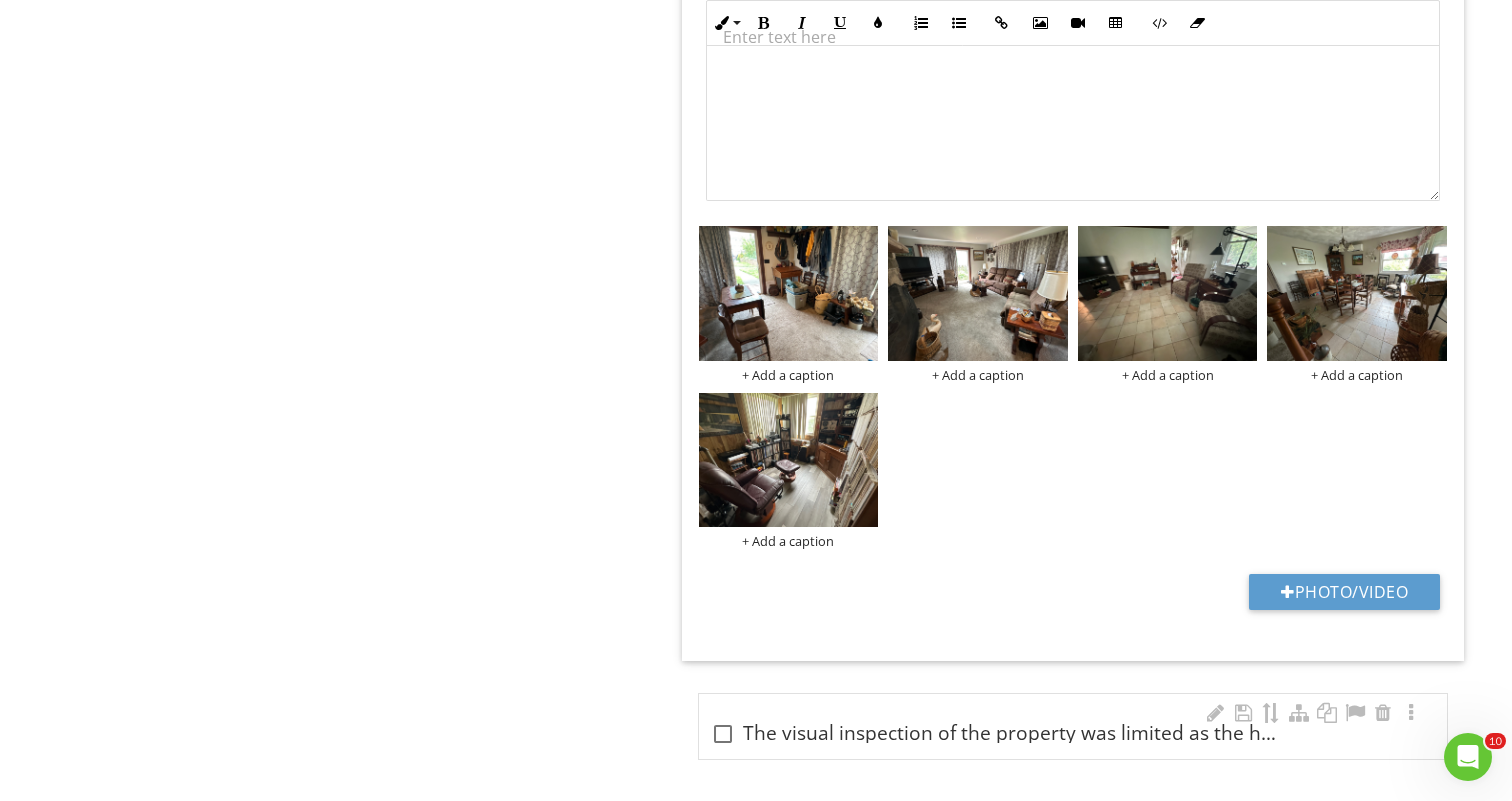 scroll, scrollTop: 2520, scrollLeft: 0, axis: vertical 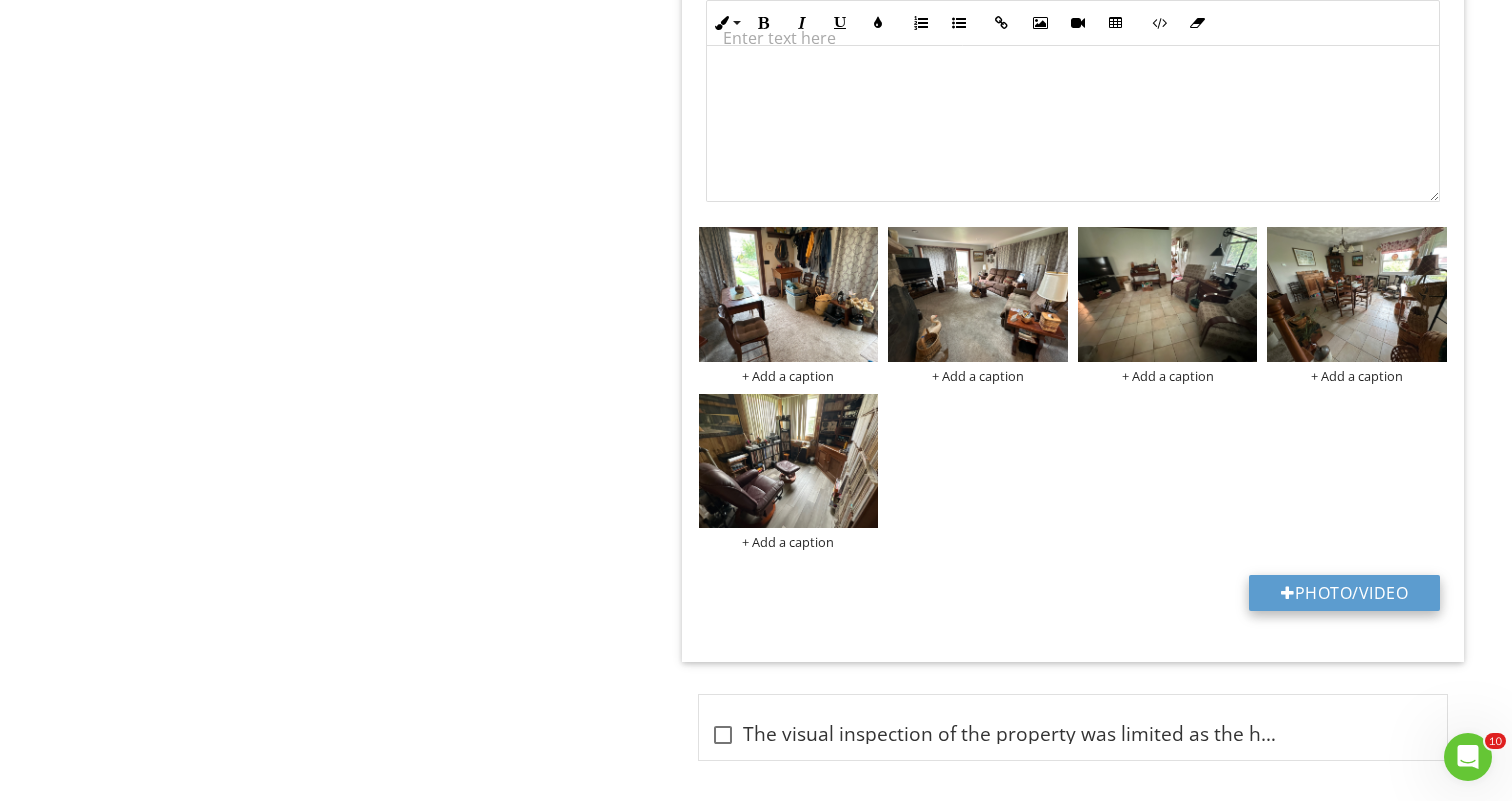 click on "Photo/Video" at bounding box center [1344, 593] 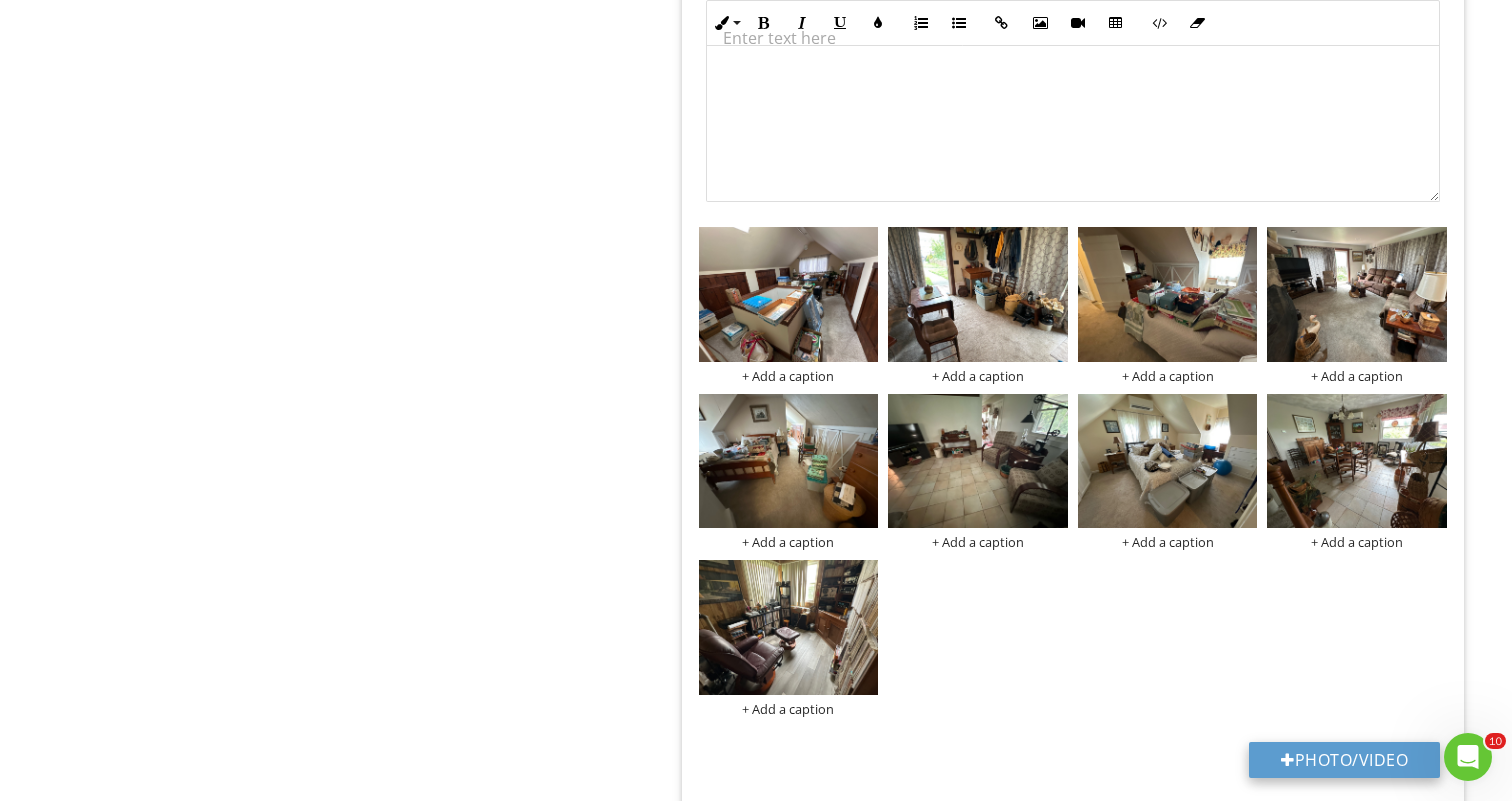 click on "Photo/Video" at bounding box center [1344, 760] 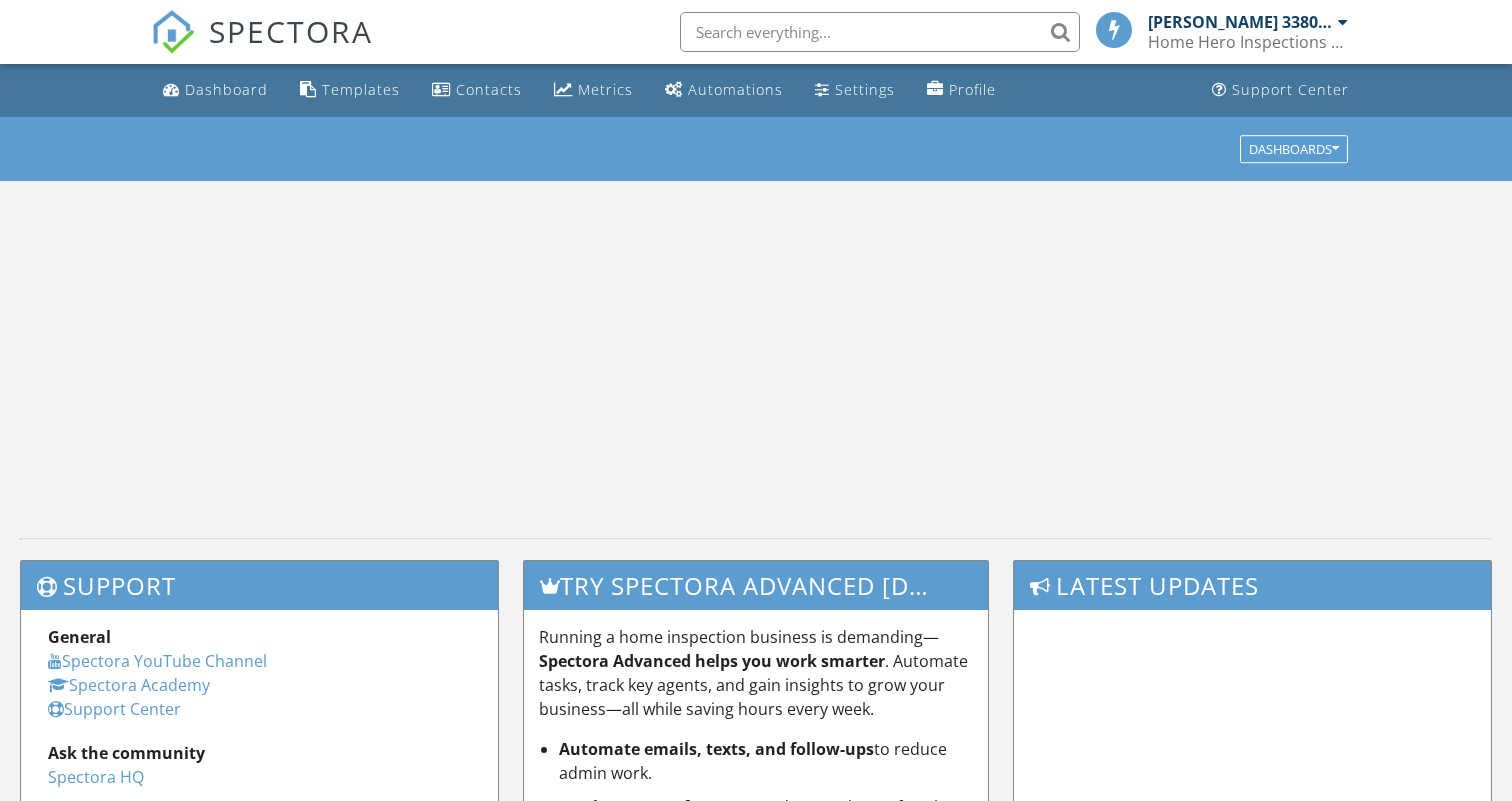 scroll, scrollTop: 468, scrollLeft: 0, axis: vertical 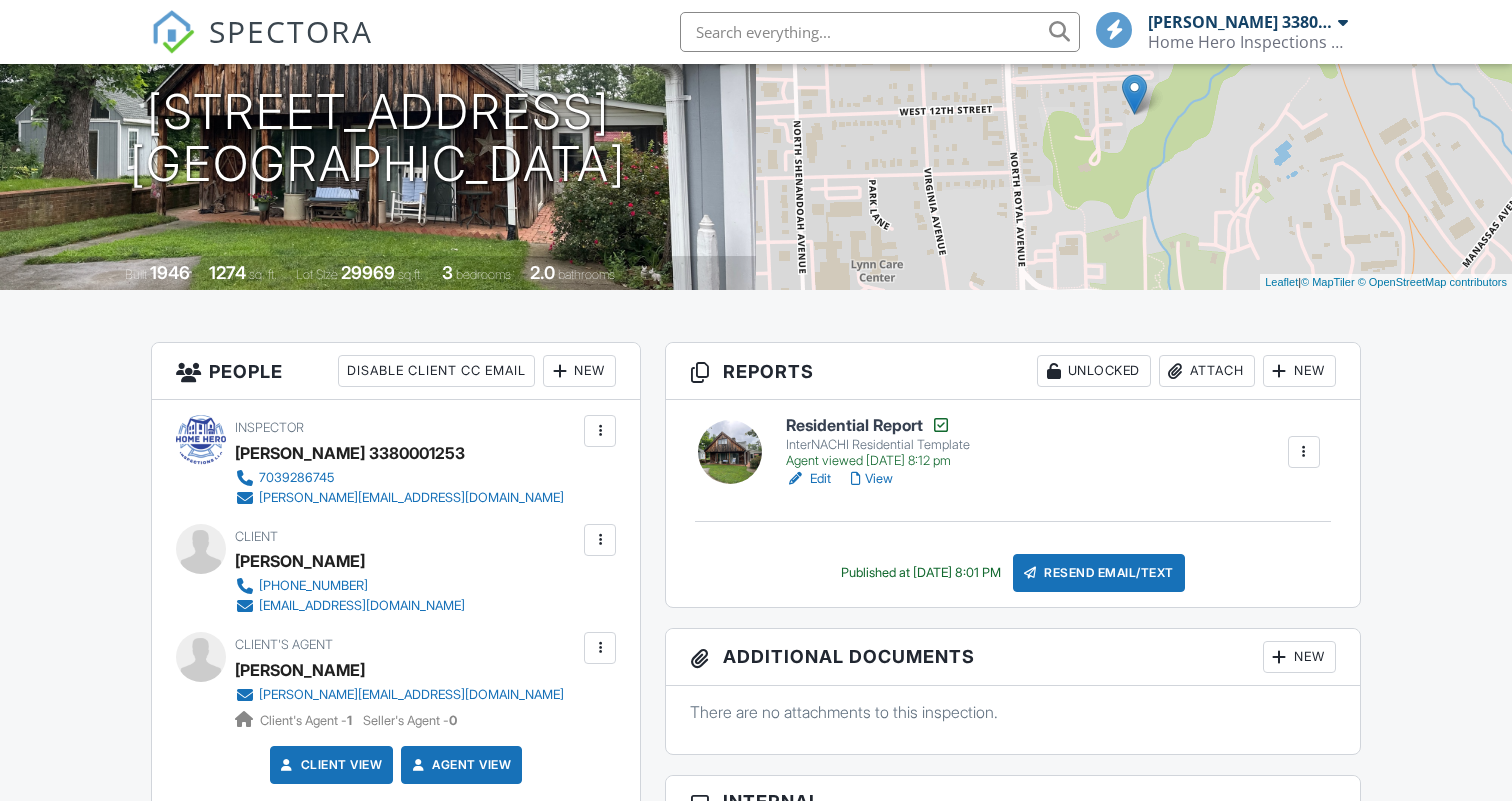 click on "View" at bounding box center [872, 479] 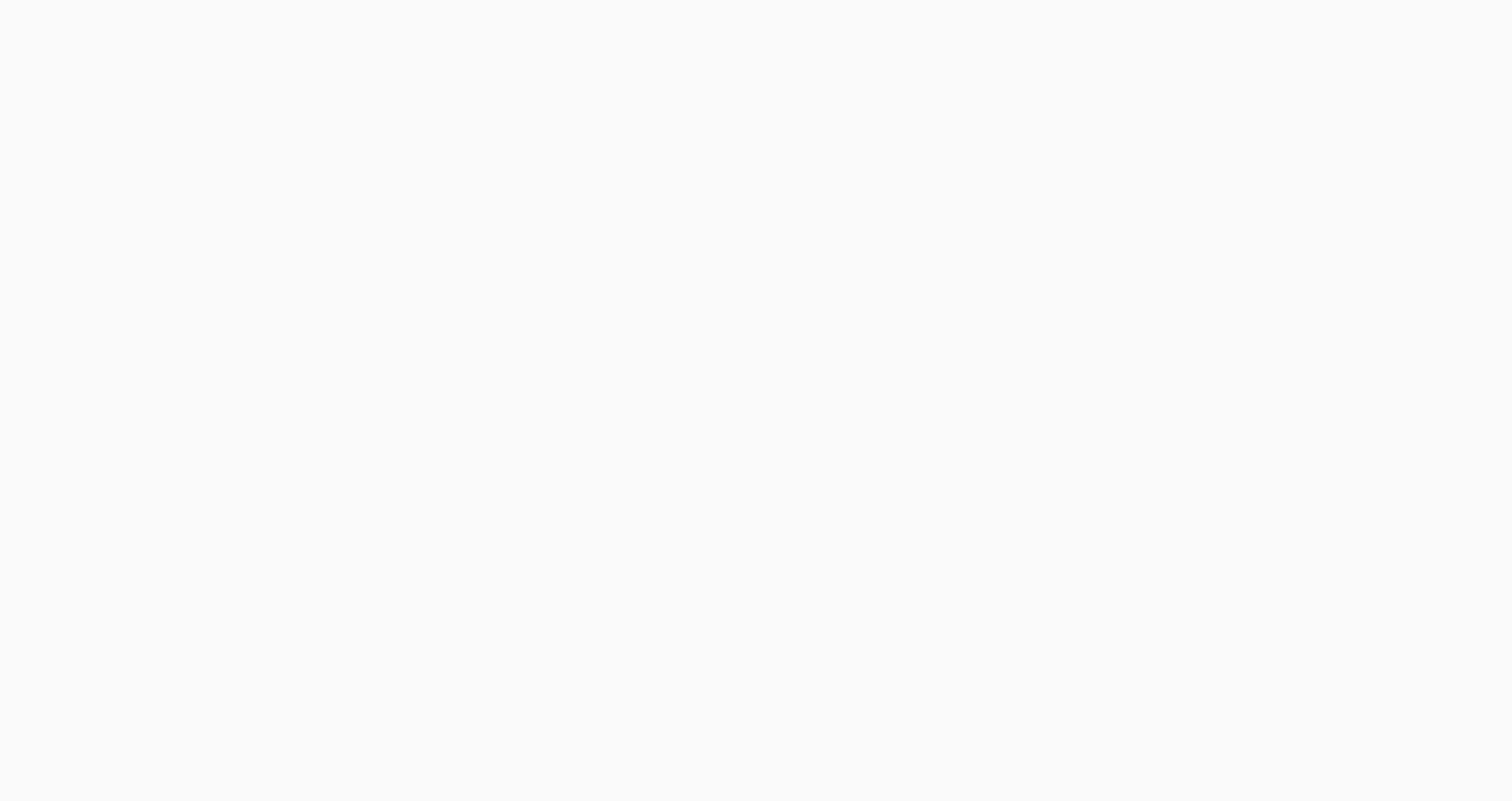 scroll, scrollTop: 0, scrollLeft: 0, axis: both 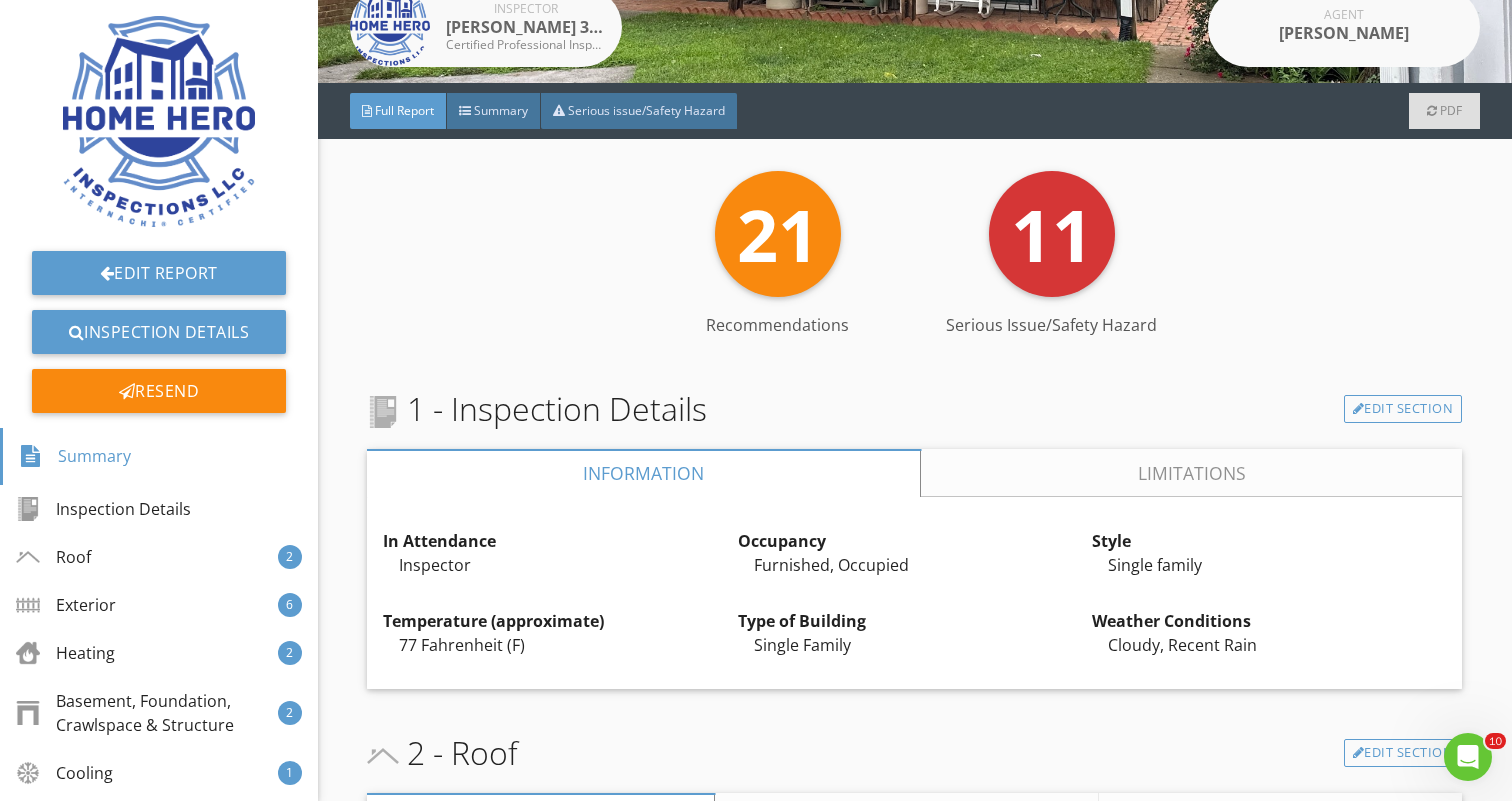 click on "Limitations" at bounding box center (1192, 473) 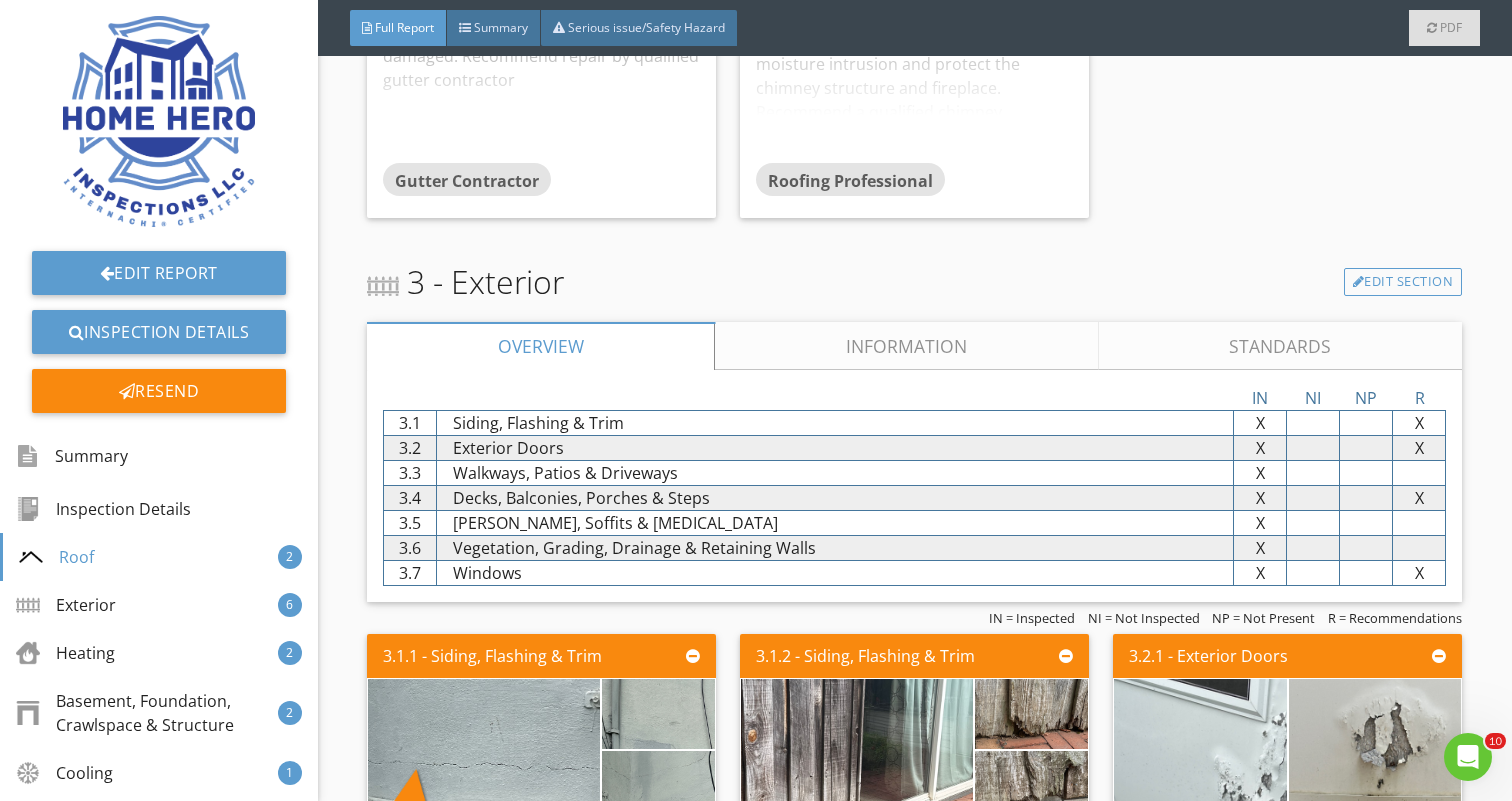 scroll, scrollTop: 2173, scrollLeft: 0, axis: vertical 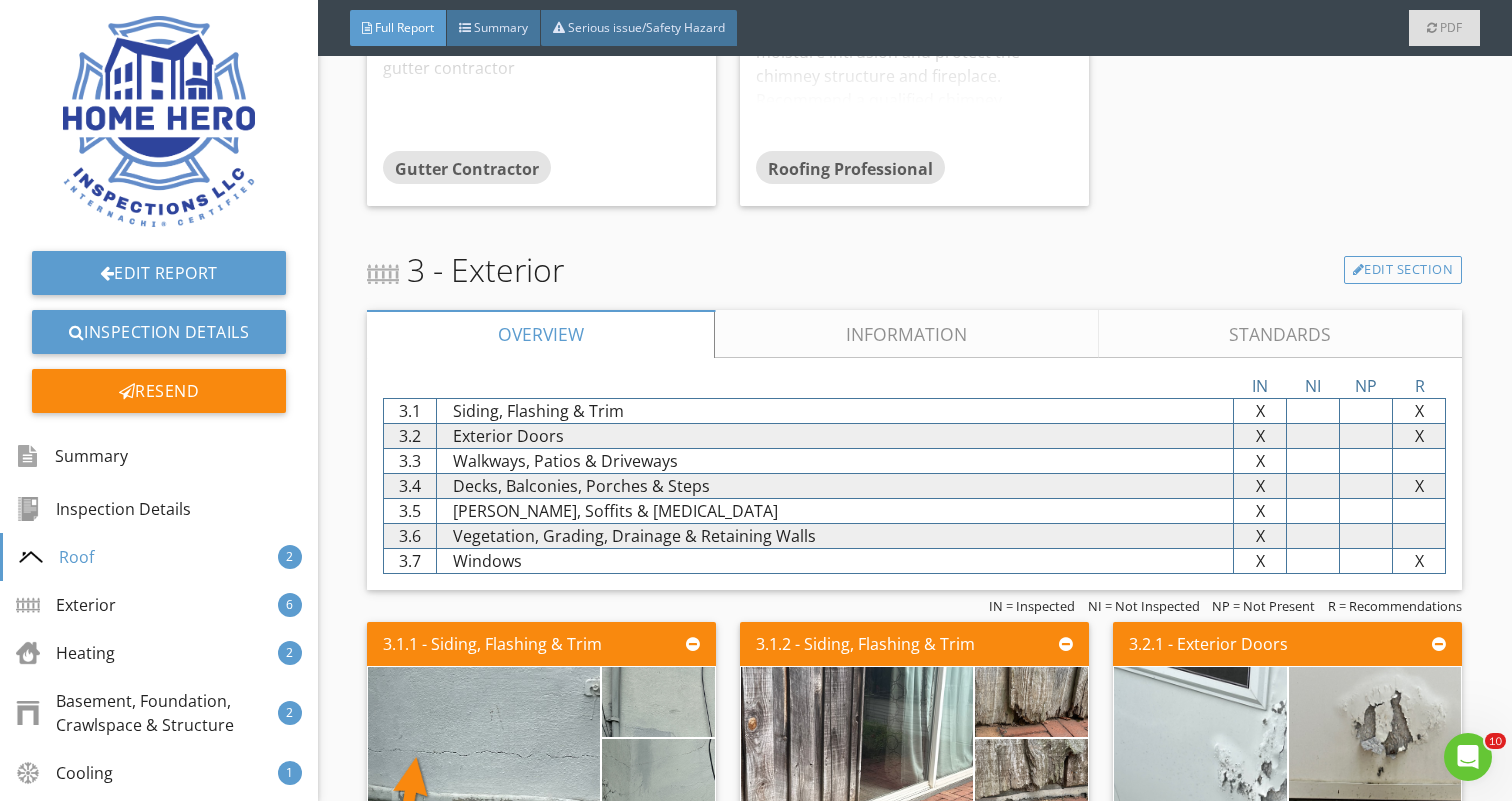 click on "Information" at bounding box center [907, 334] 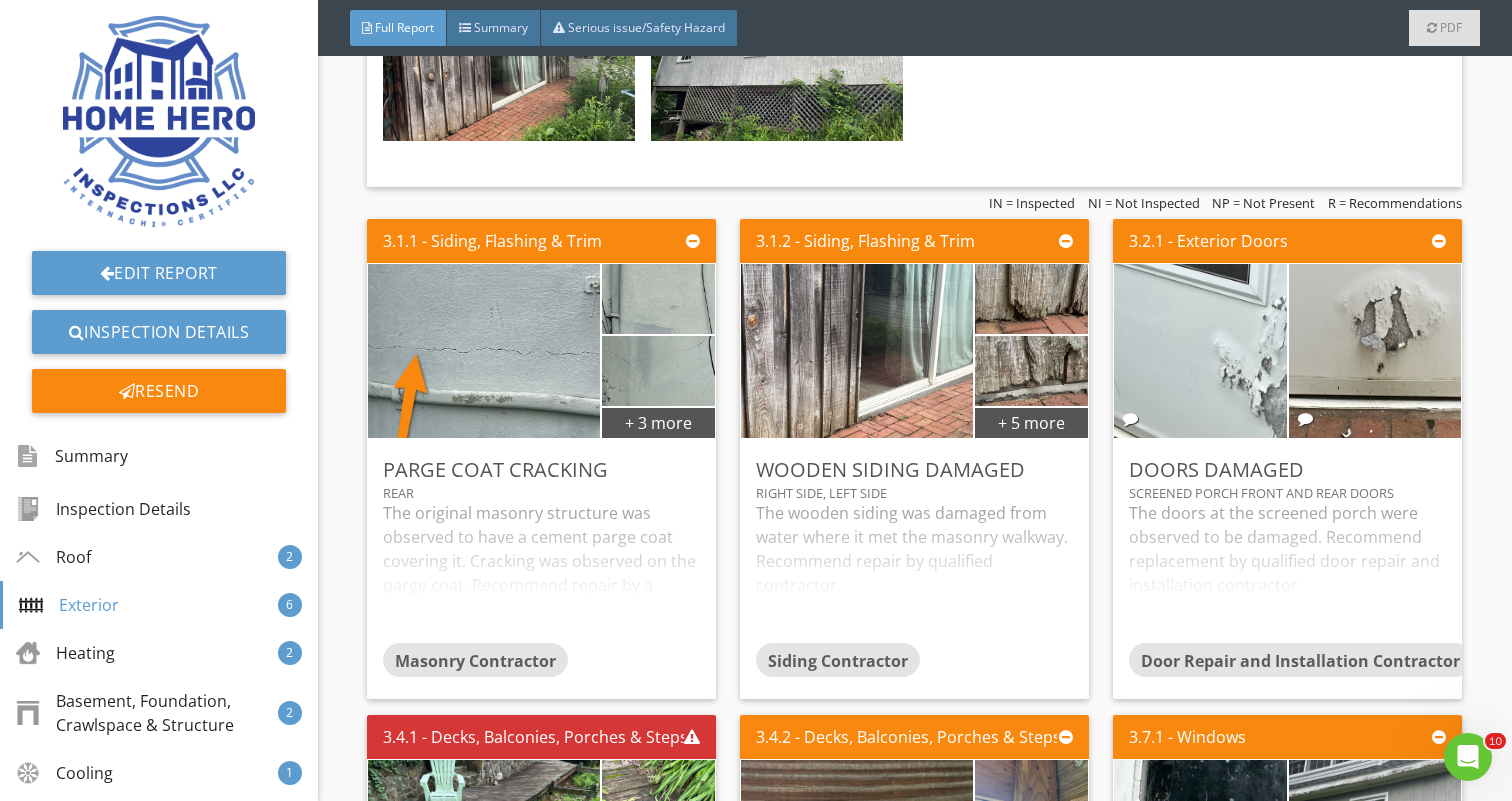 scroll, scrollTop: 3063, scrollLeft: 0, axis: vertical 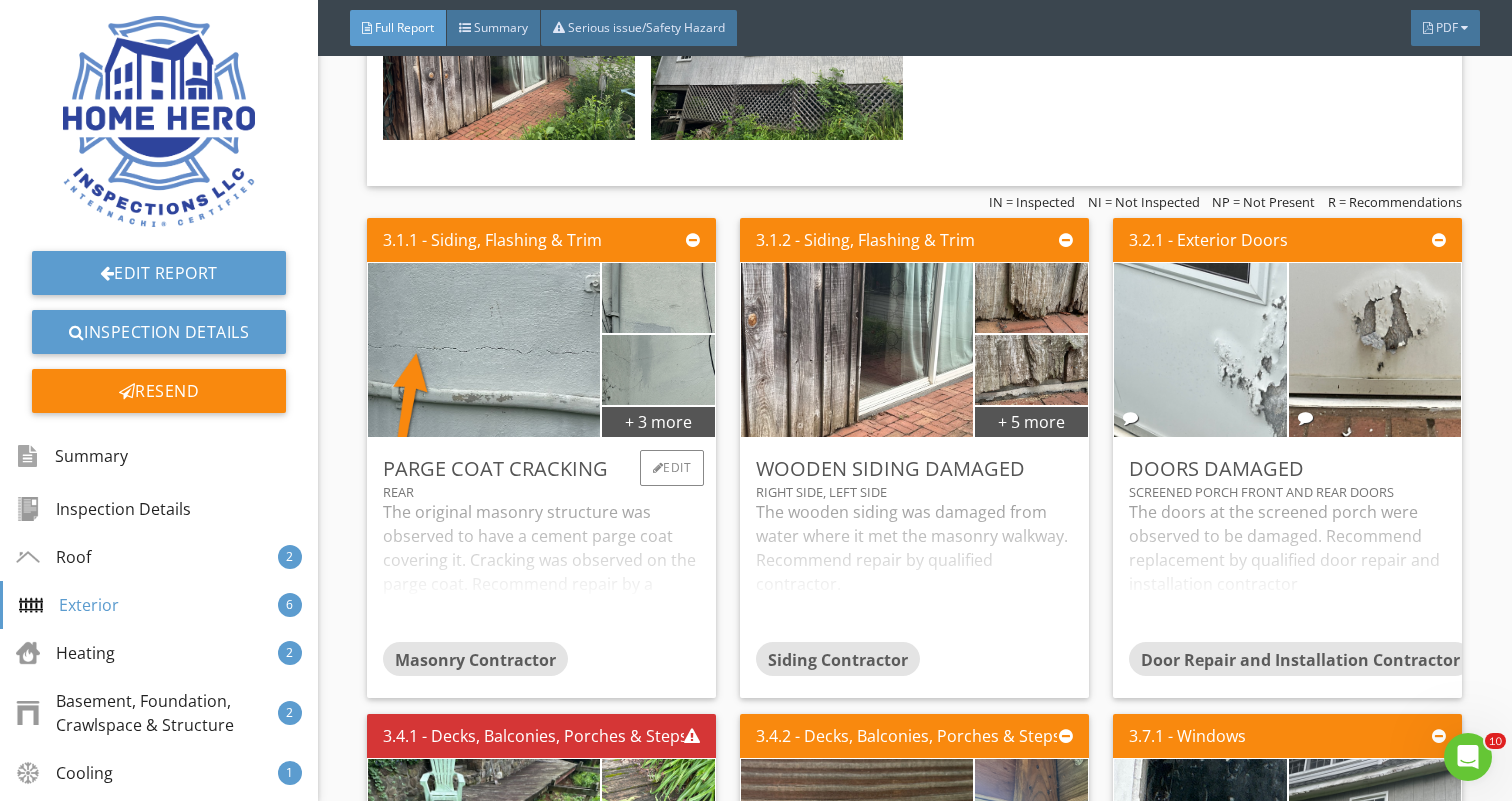 click on "The original masonry structure was observed to have a cement parge coat covering it. Cracking was observed on the parge coat. Recommend repair by a qualified contractor" at bounding box center (541, 571) 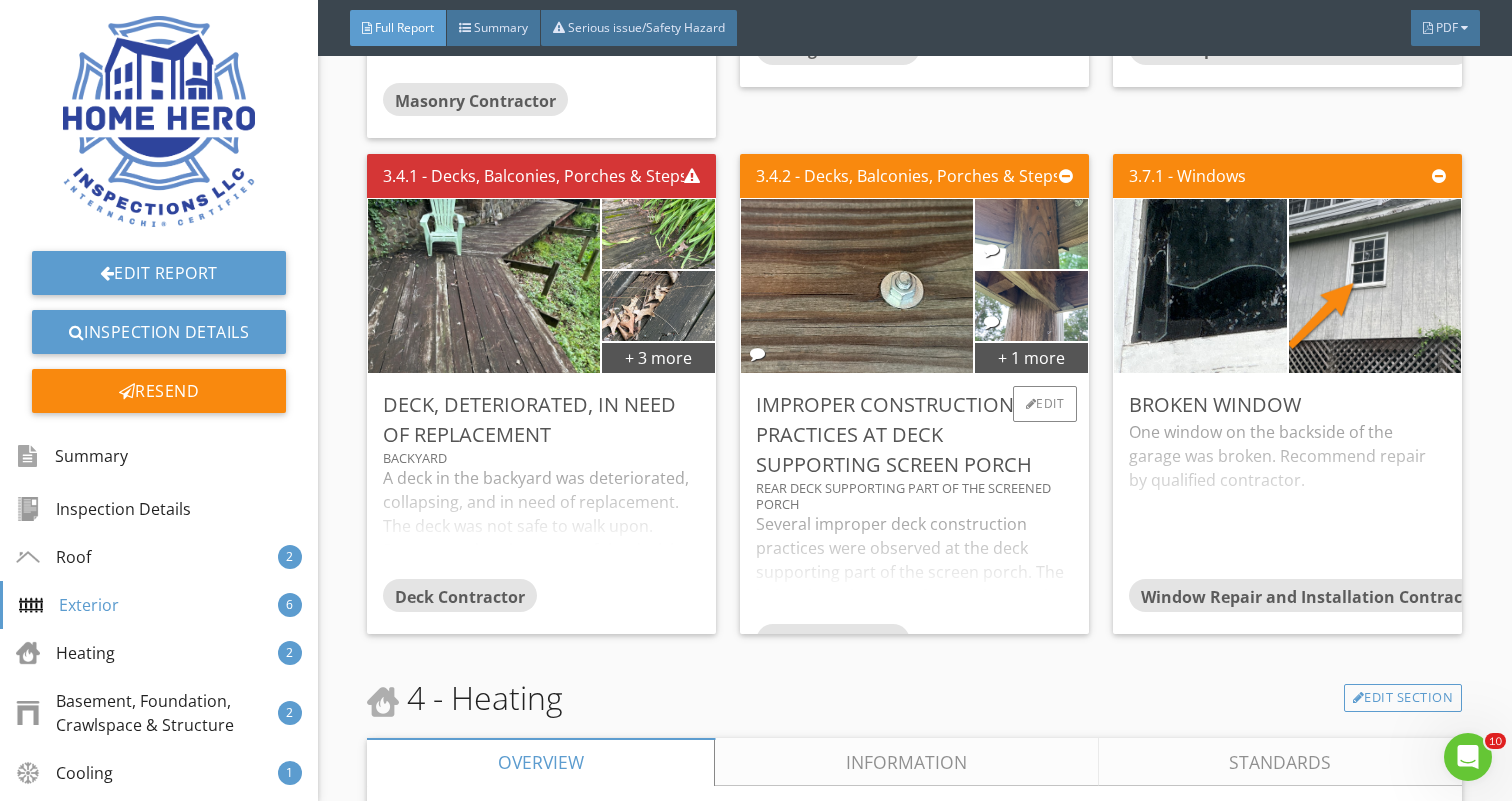 scroll, scrollTop: 3676, scrollLeft: 0, axis: vertical 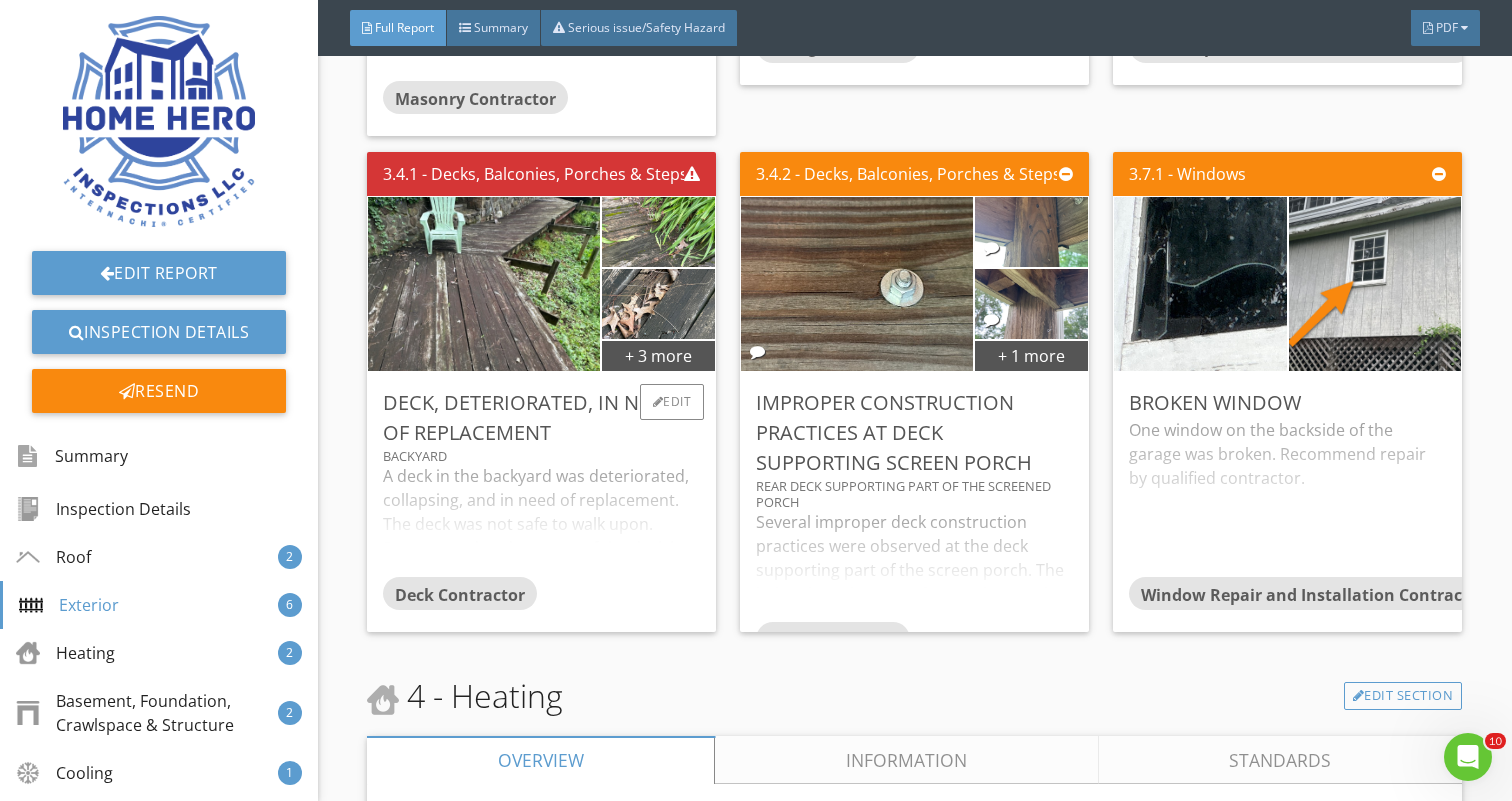 click on "A deck in the backyard was deteriorated, collapsing, and in need of replacement. The deck was not safe to walk upon. Recommend replacement of the deck by qualified deck contractor." at bounding box center (541, 520) 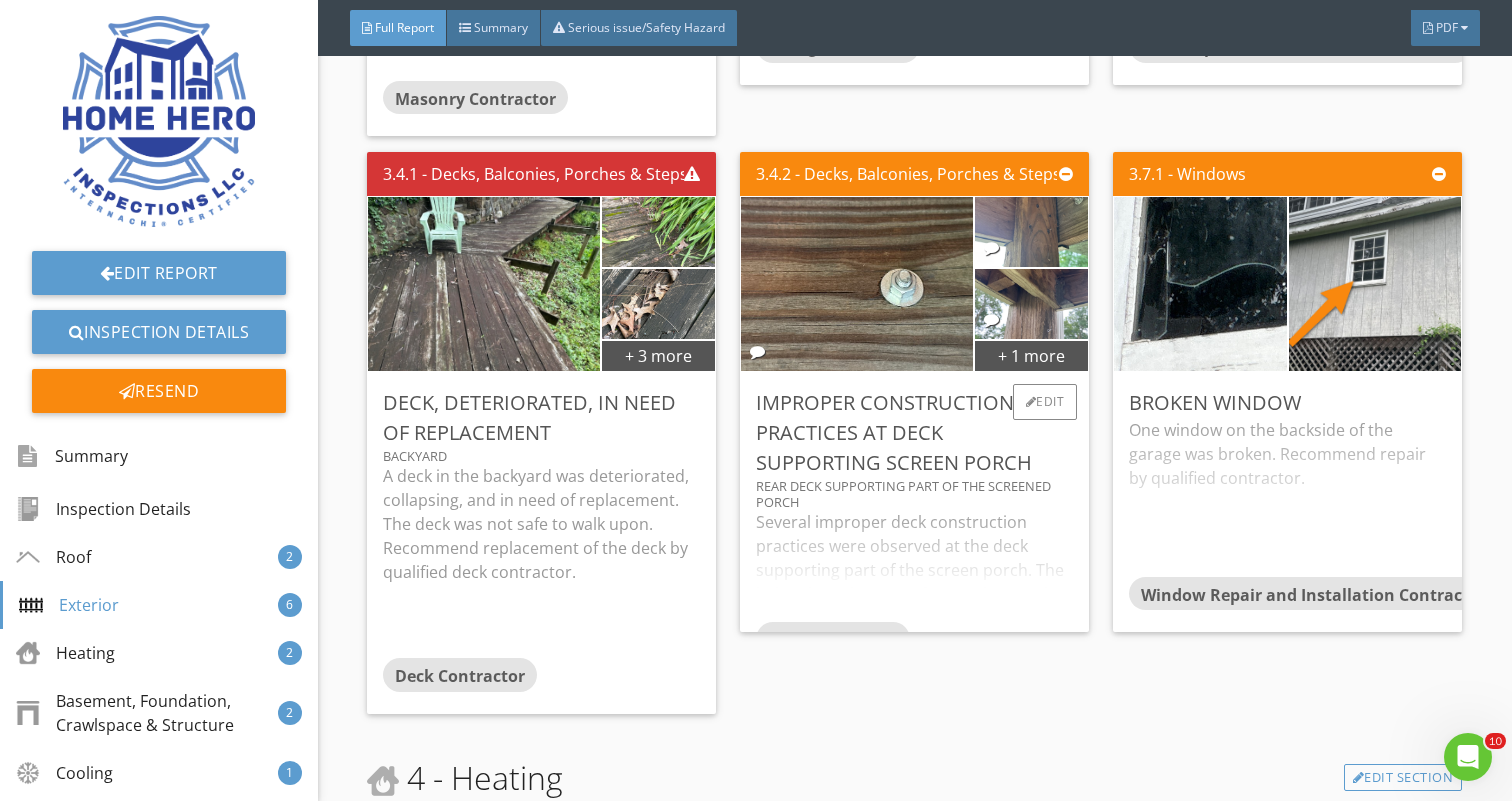 click on "Several improper deck construction practices were observed at the deck supporting part of the screen porch. The ledger board was not fastened properly as there were not enough bolts and some bolts were undersized. Most post were undersized and fastened only with nails, they should be fastened with carriage bolts or structural lag screws, and the joist were undersized. Recommend evaluation and repair by qualified deck contract." at bounding box center [914, 566] 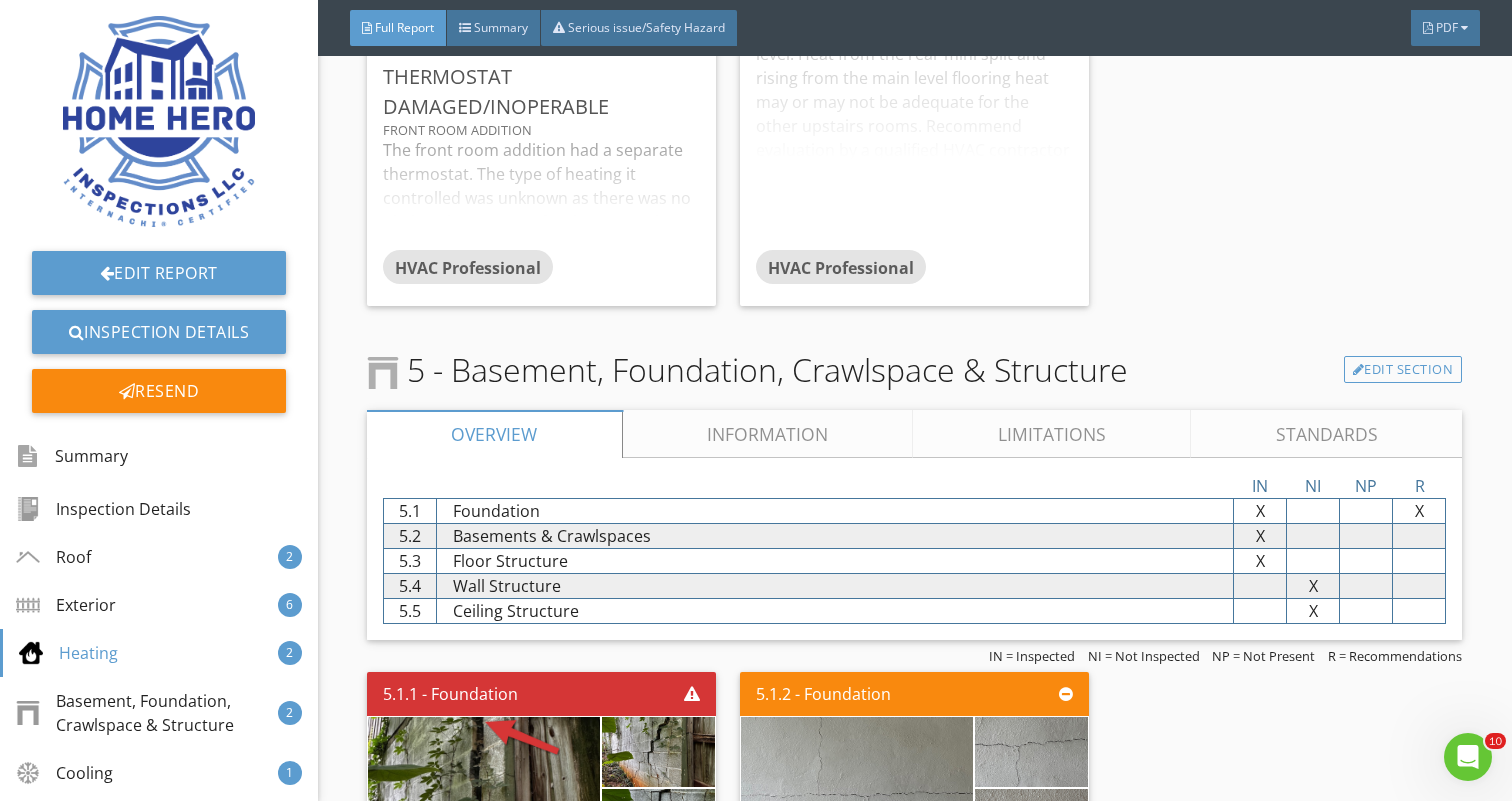 scroll, scrollTop: 5223, scrollLeft: 0, axis: vertical 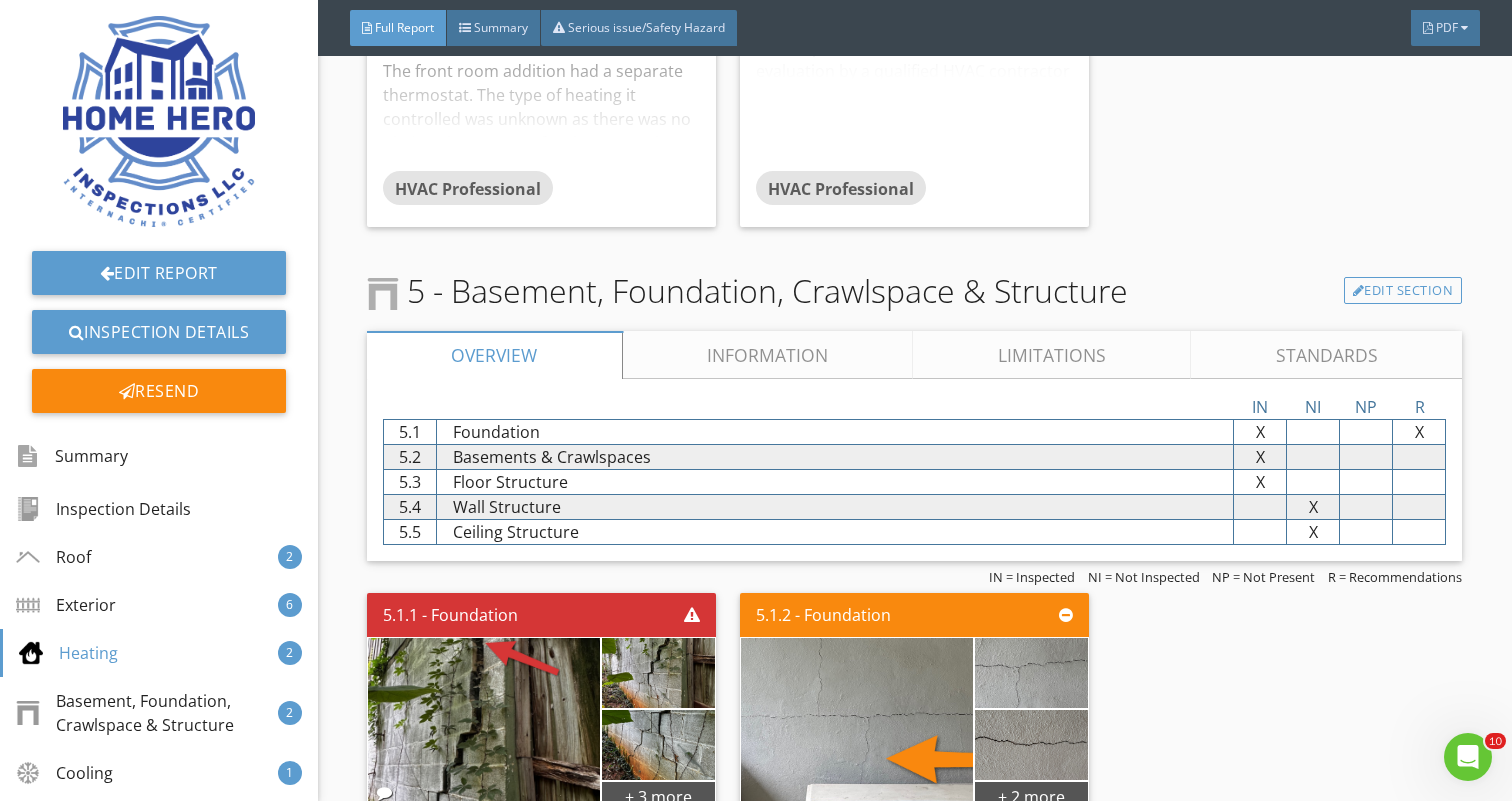 click on "Information" at bounding box center [768, 355] 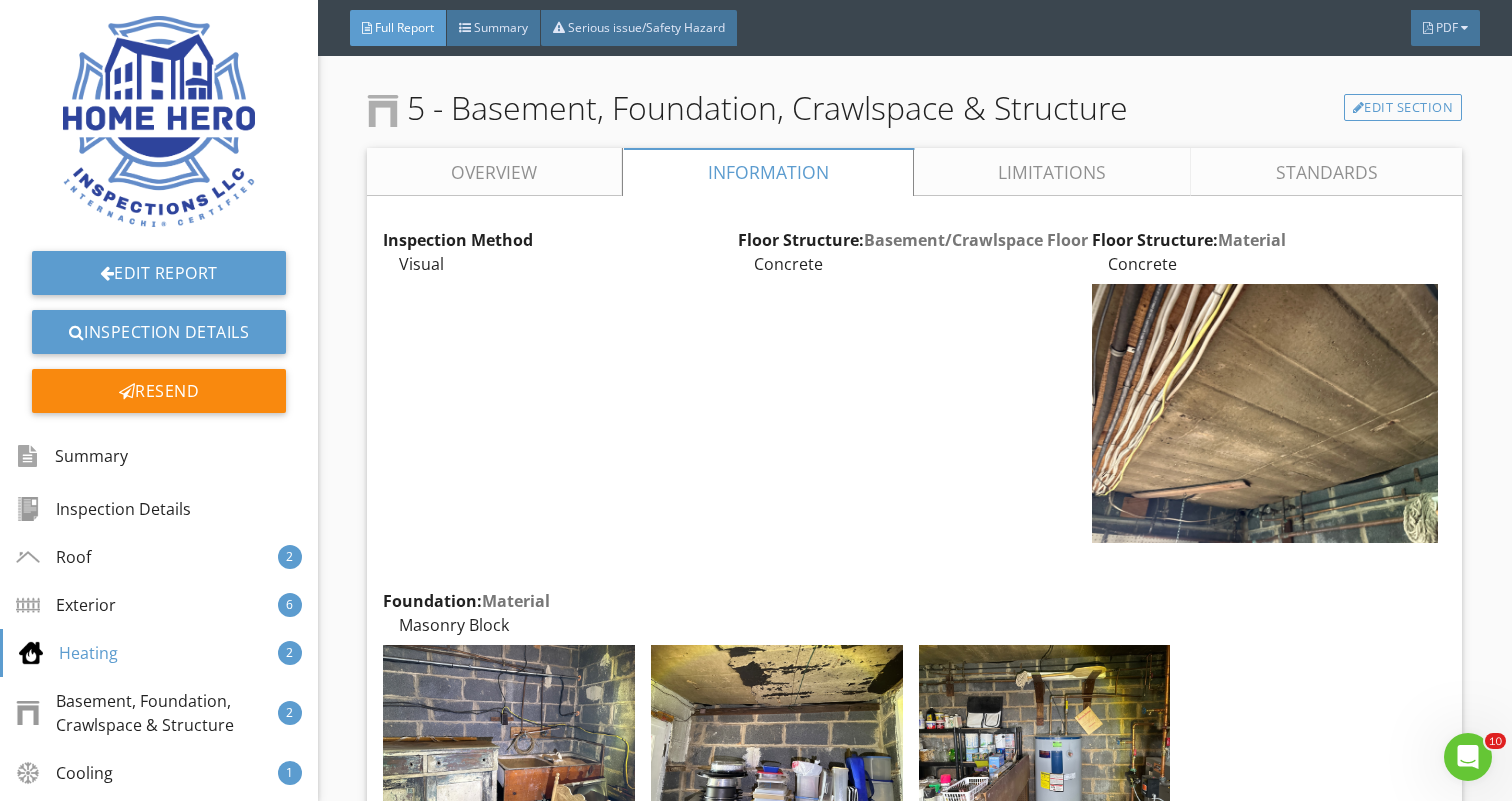 scroll, scrollTop: 5412, scrollLeft: 0, axis: vertical 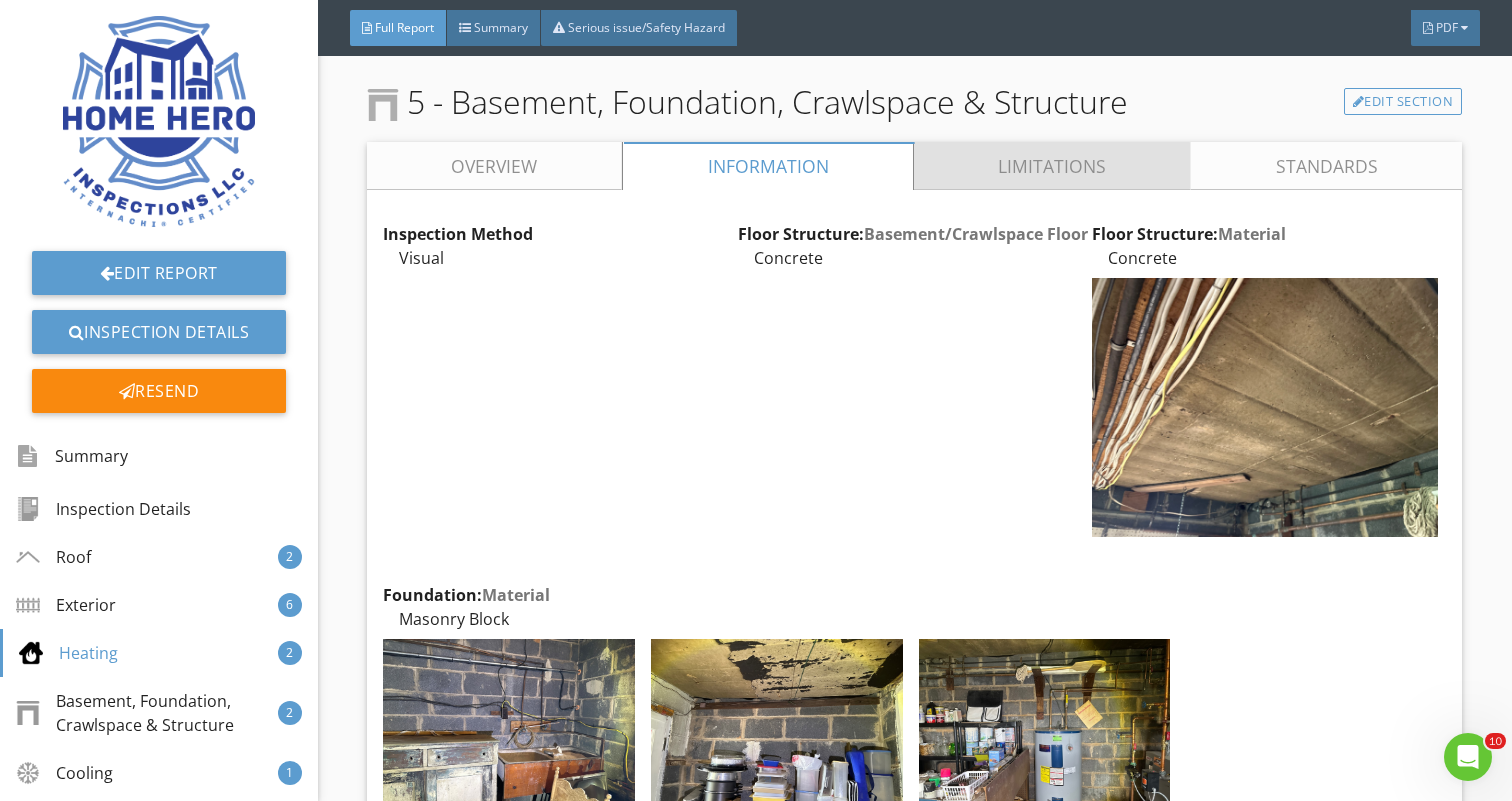click on "Limitations" at bounding box center (1052, 166) 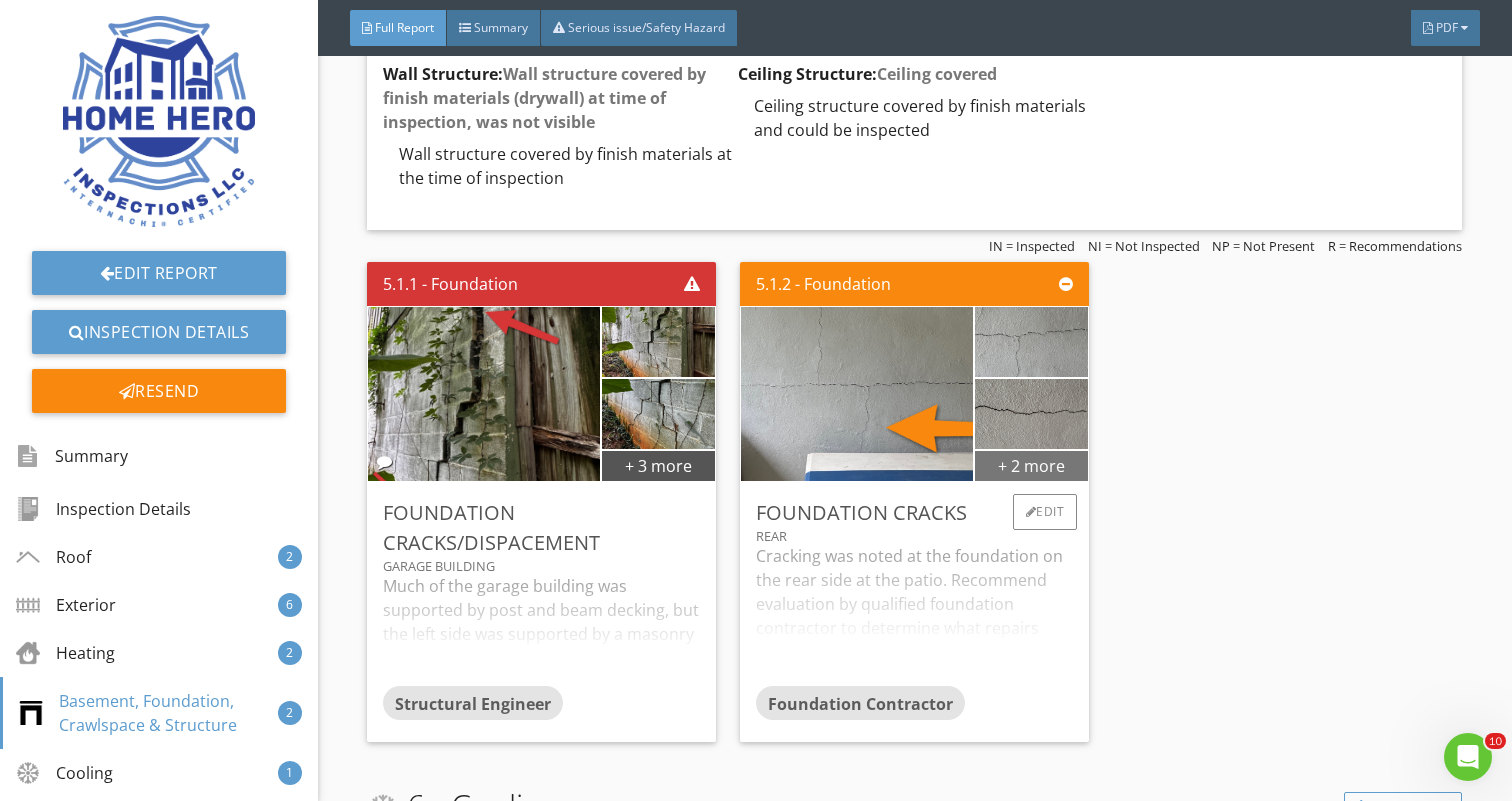 scroll, scrollTop: 5571, scrollLeft: 0, axis: vertical 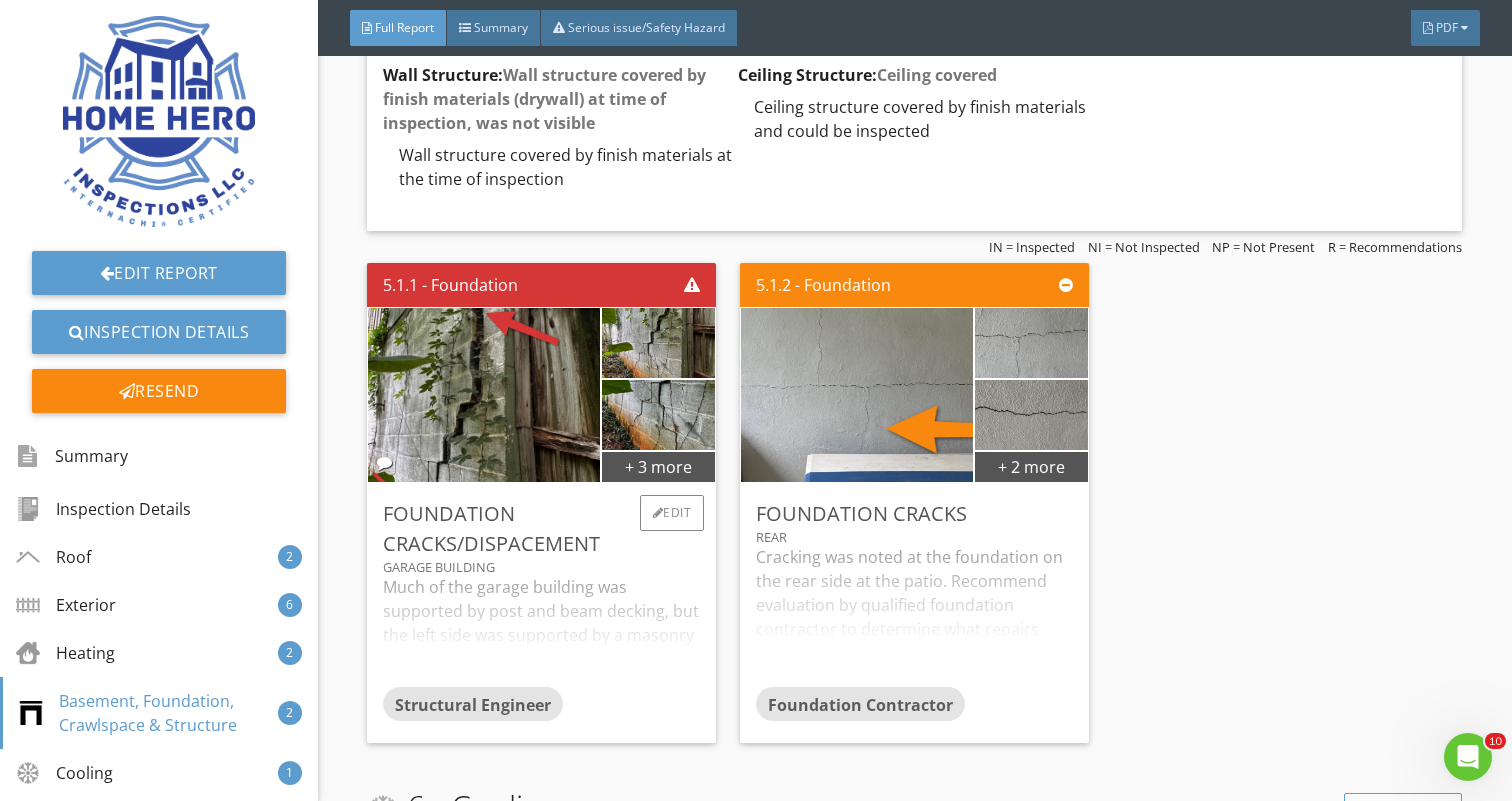 click on "Much of the garage building was supported by post and beam decking, but the left side was supported by a masonry block foundation walls. The foundation wall on the left side and rear was observed to be severely damaged with cracking and severe displacement . Recommend evaluation by a structural engineer to determine what repairs are necessary." at bounding box center (541, 631) 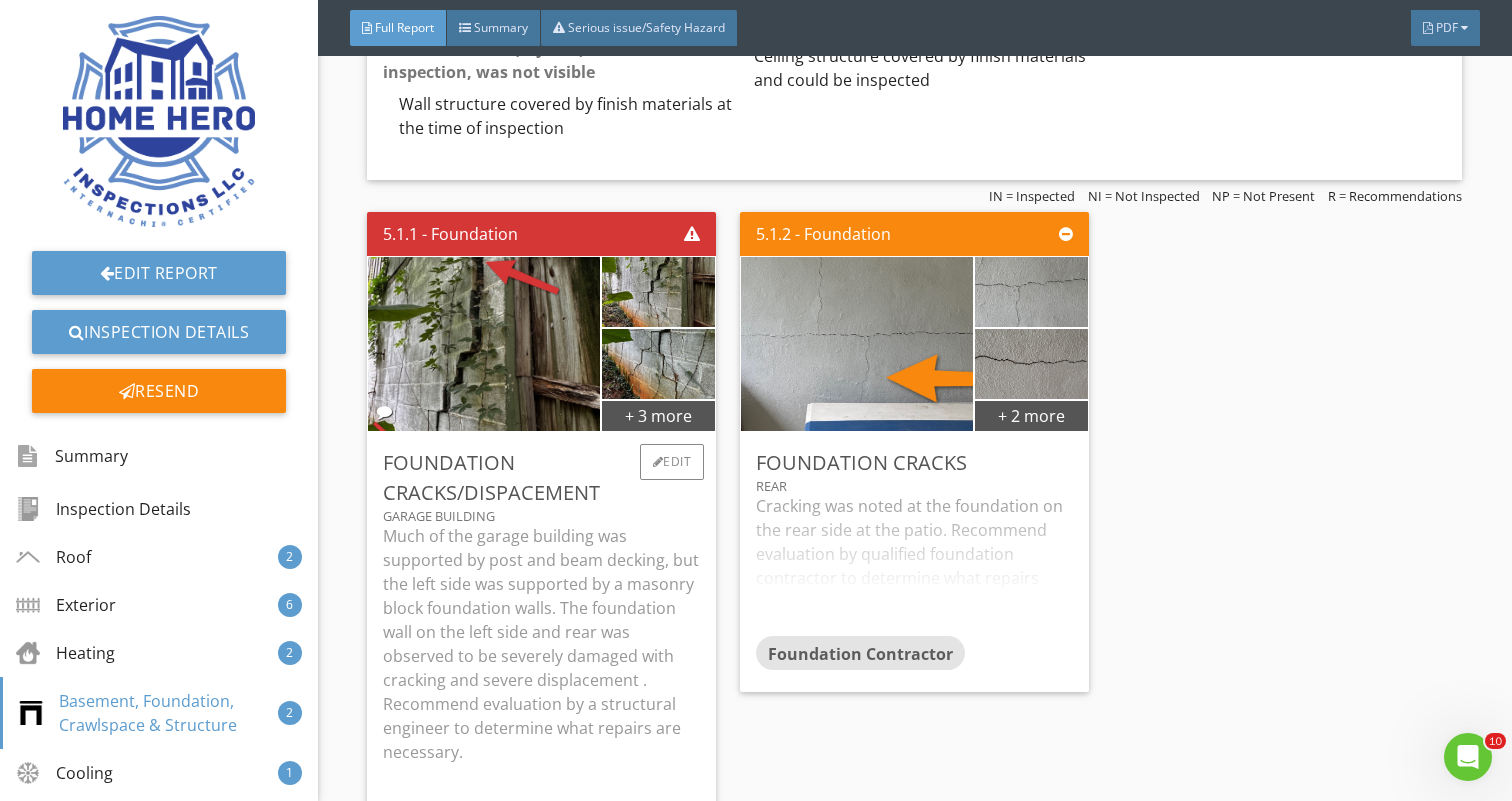 scroll, scrollTop: 5565, scrollLeft: 0, axis: vertical 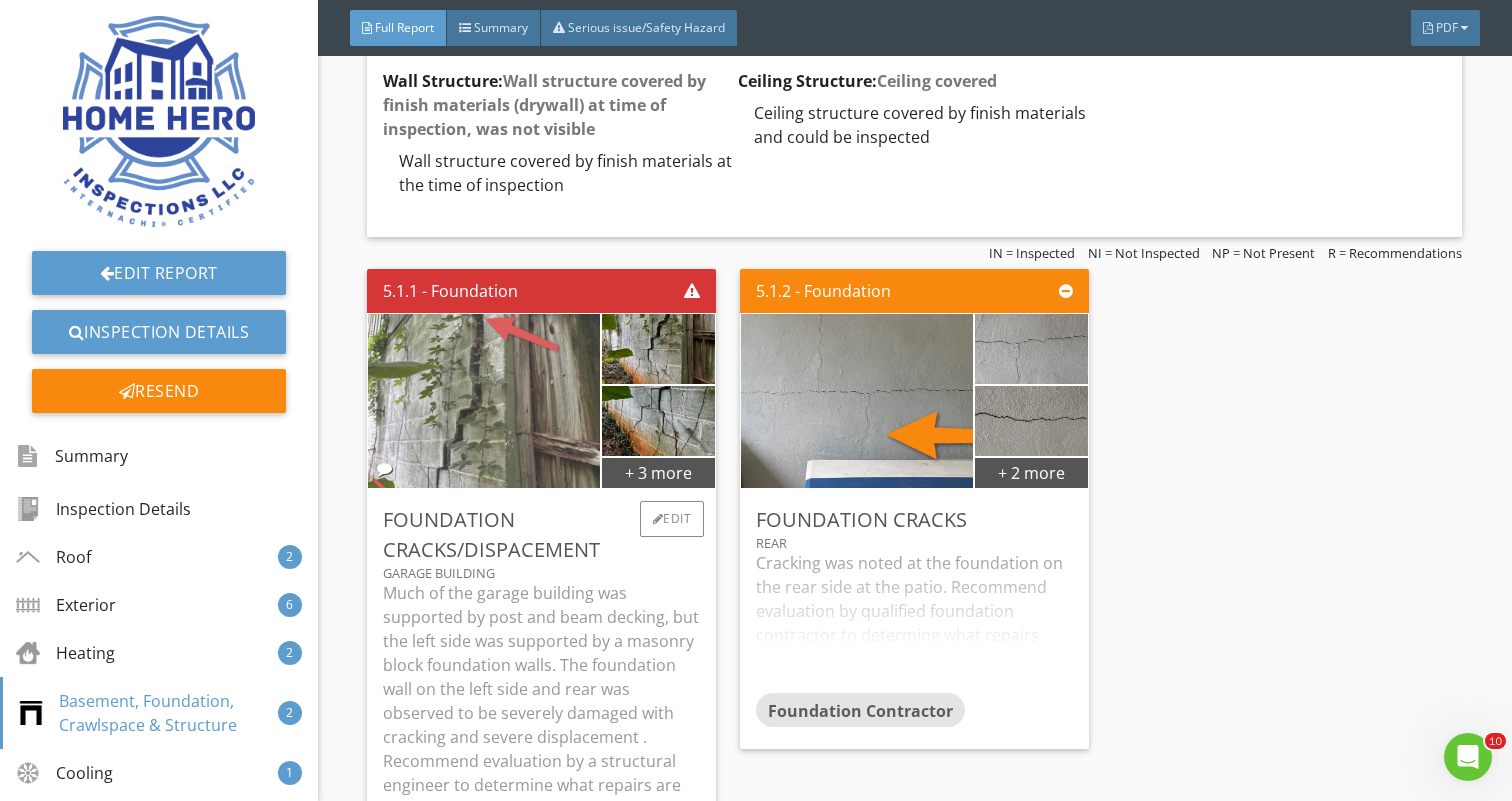 click at bounding box center [484, 400] 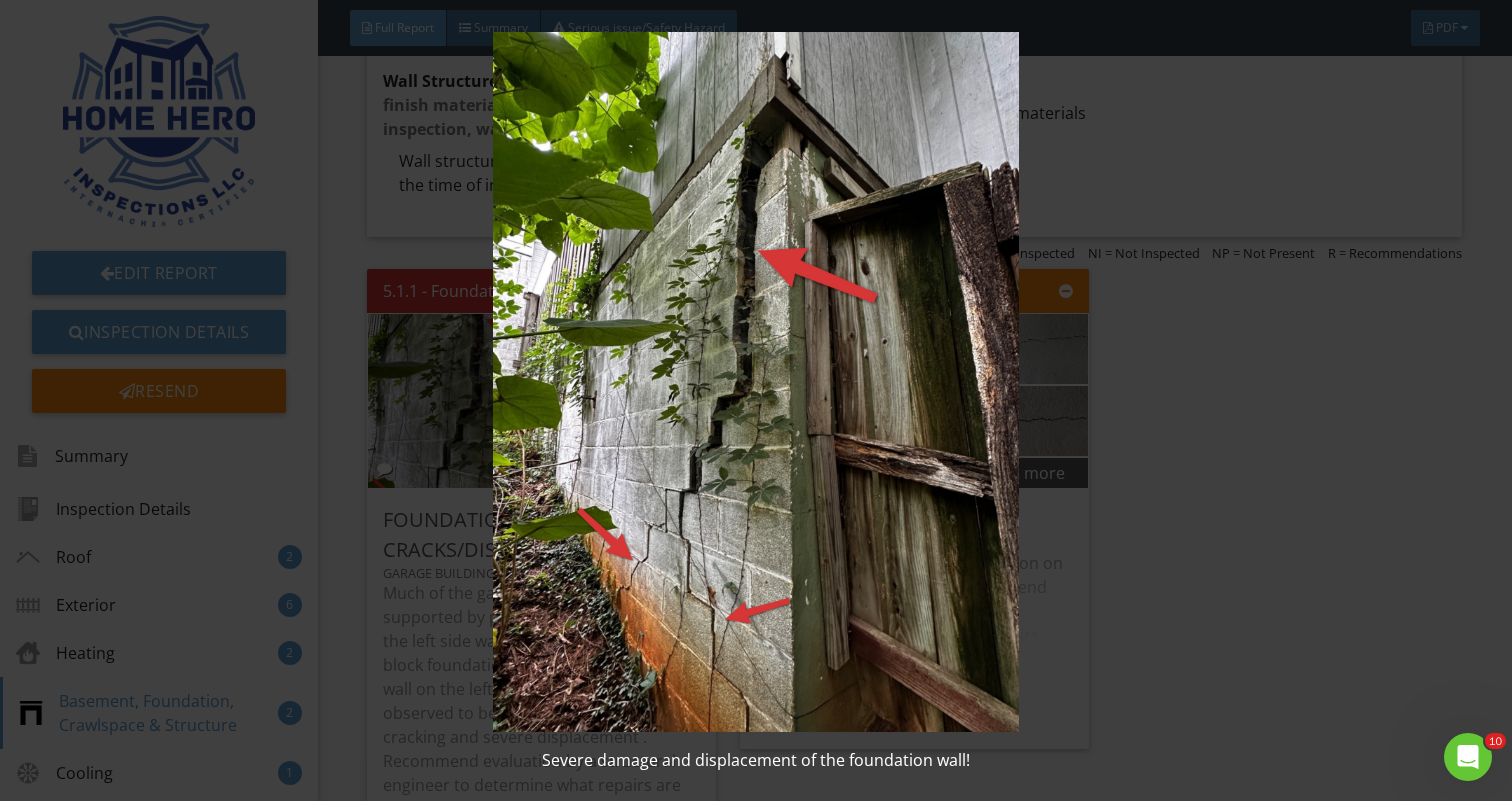 click at bounding box center (756, 382) 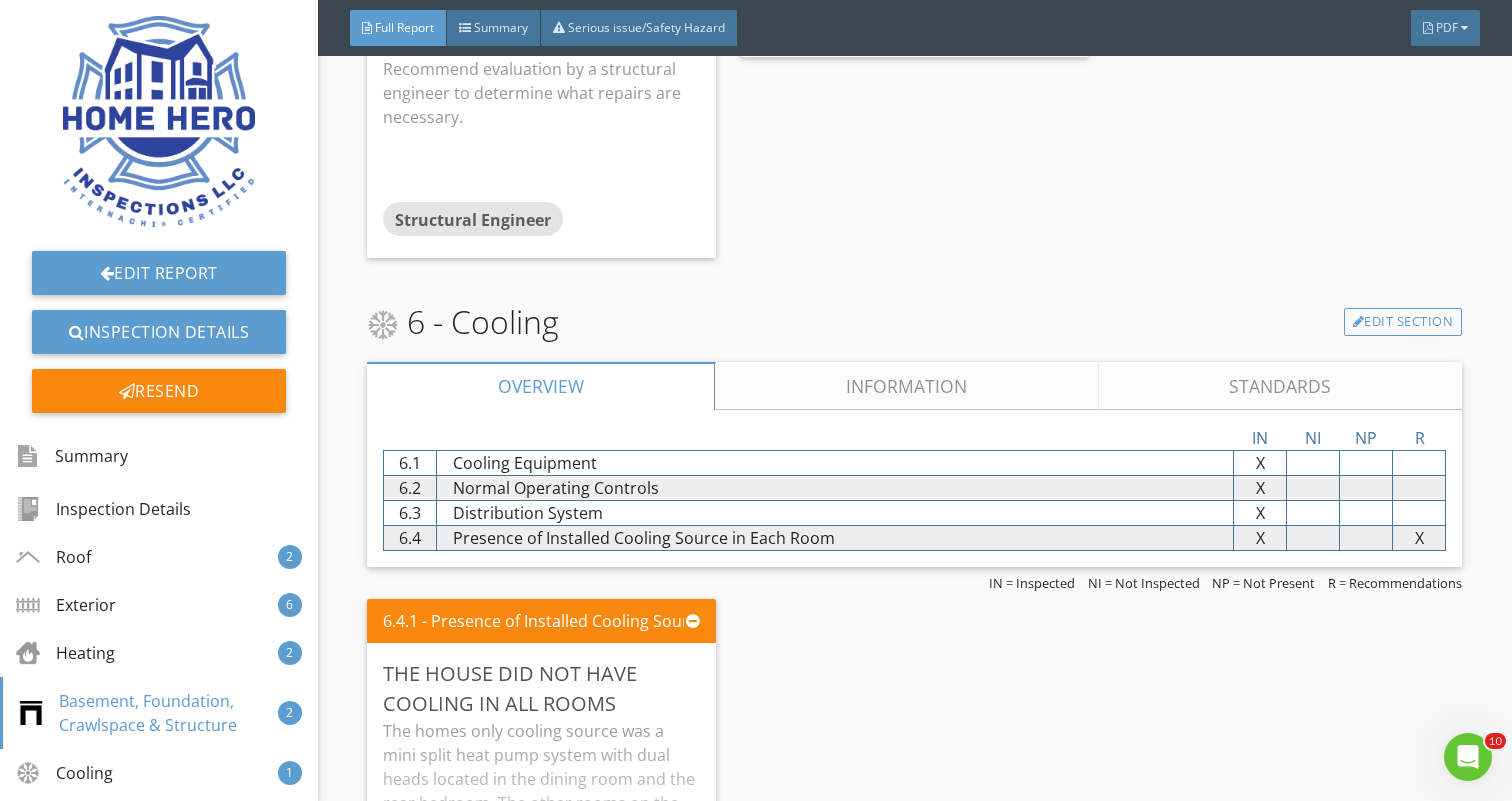 scroll, scrollTop: 6282, scrollLeft: 0, axis: vertical 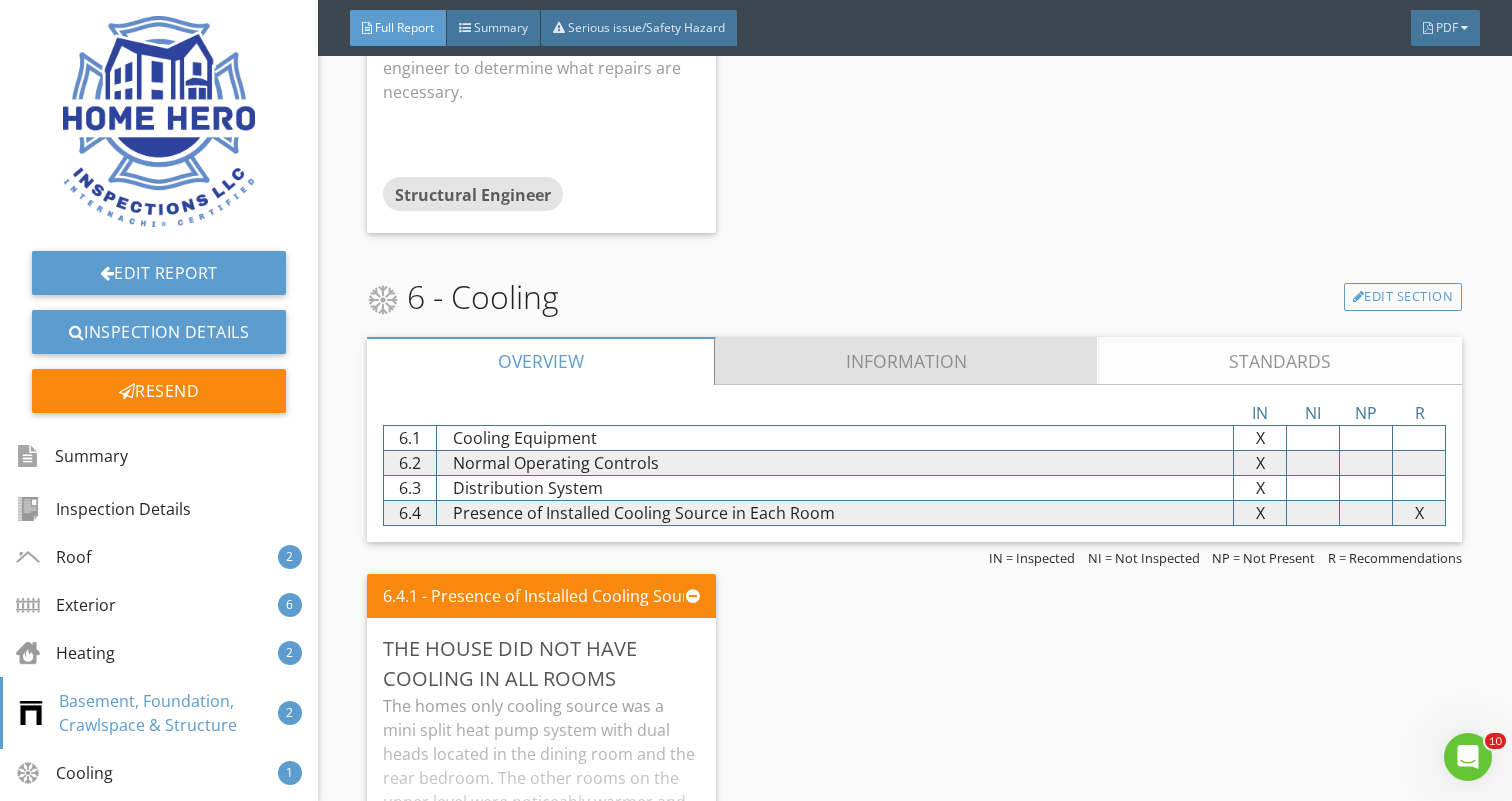 click on "Information" at bounding box center [907, 361] 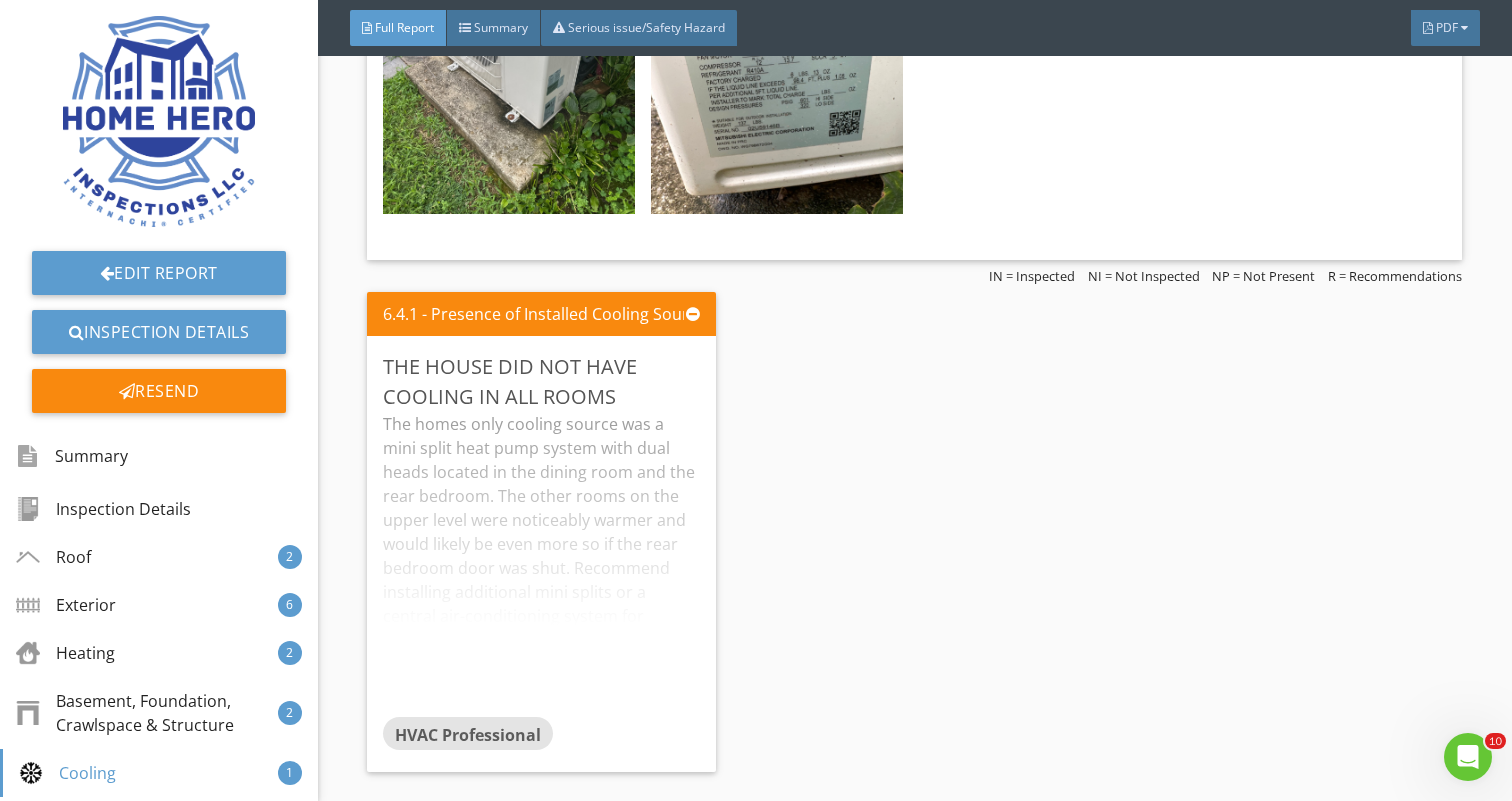 scroll, scrollTop: 6959, scrollLeft: 0, axis: vertical 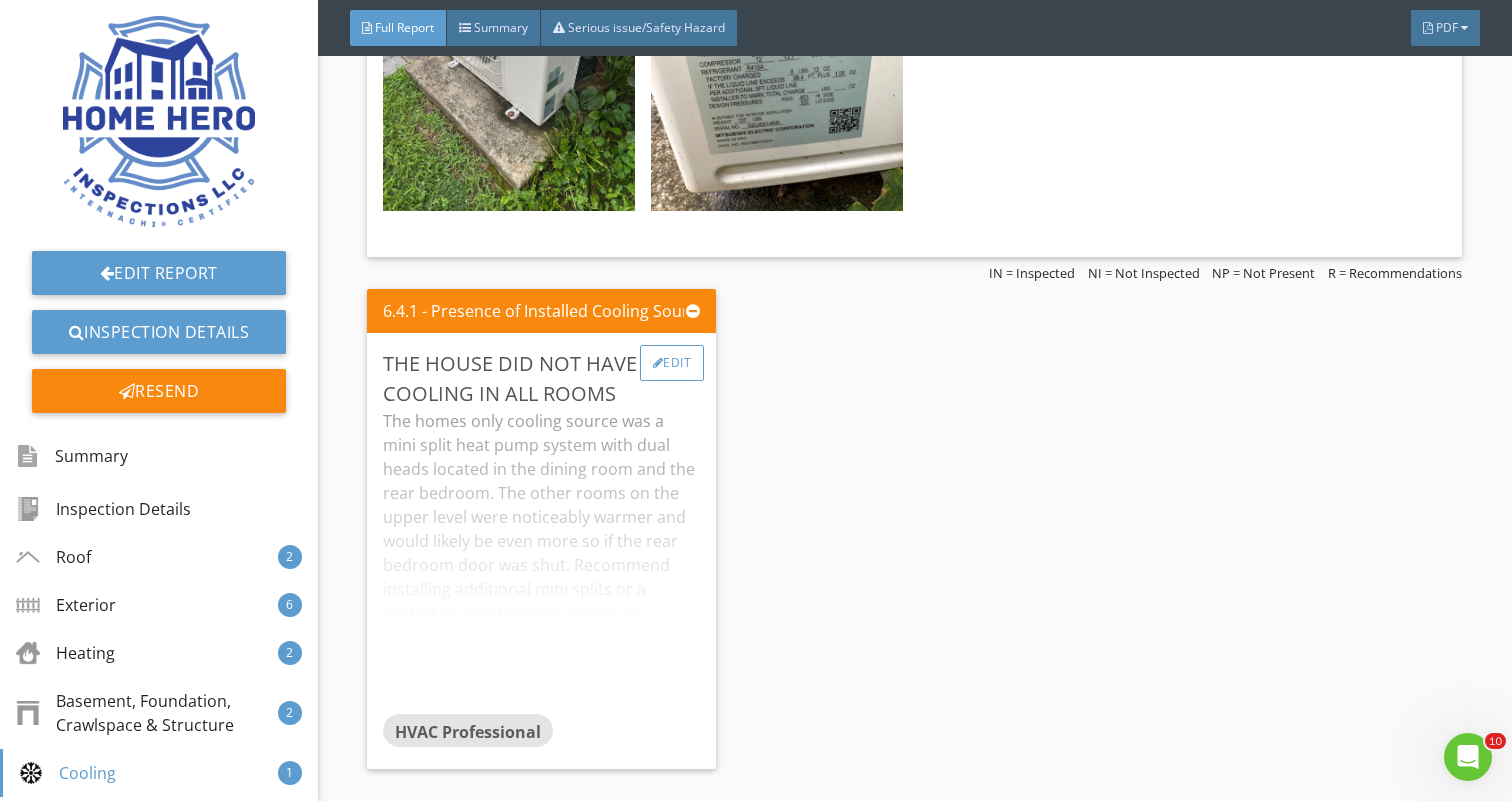 click on "Edit" at bounding box center (672, 363) 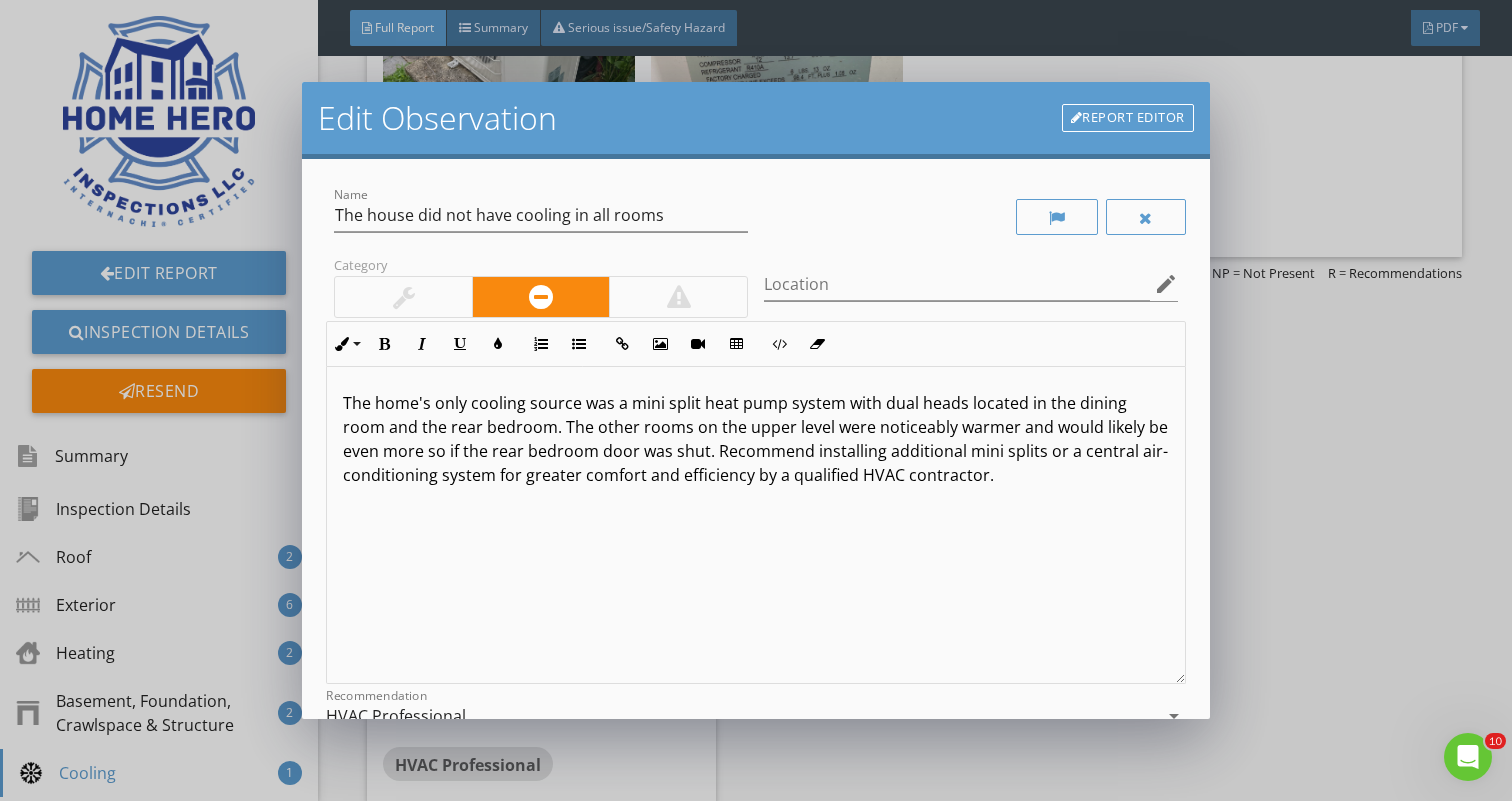 type 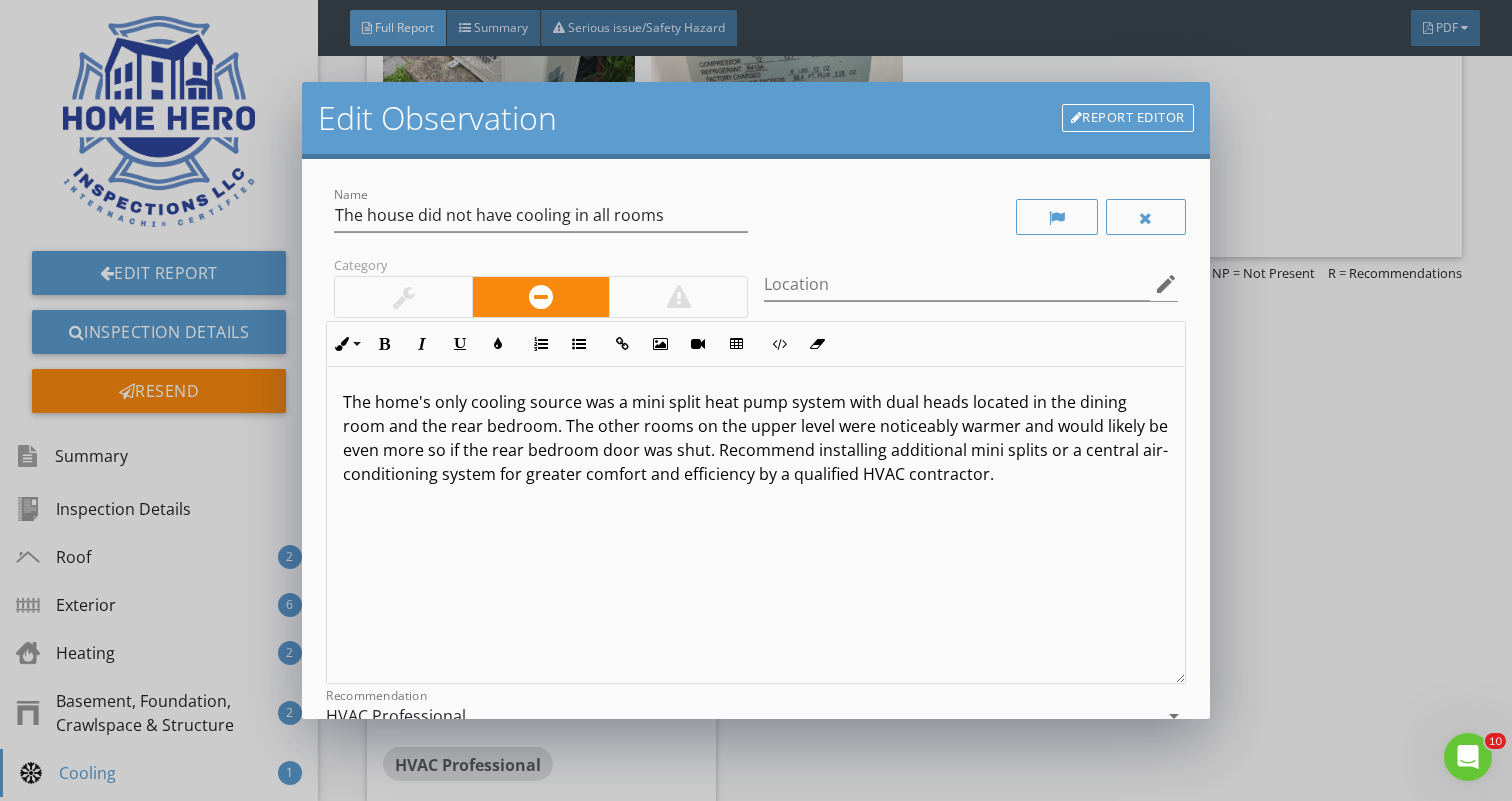 scroll, scrollTop: 1, scrollLeft: 0, axis: vertical 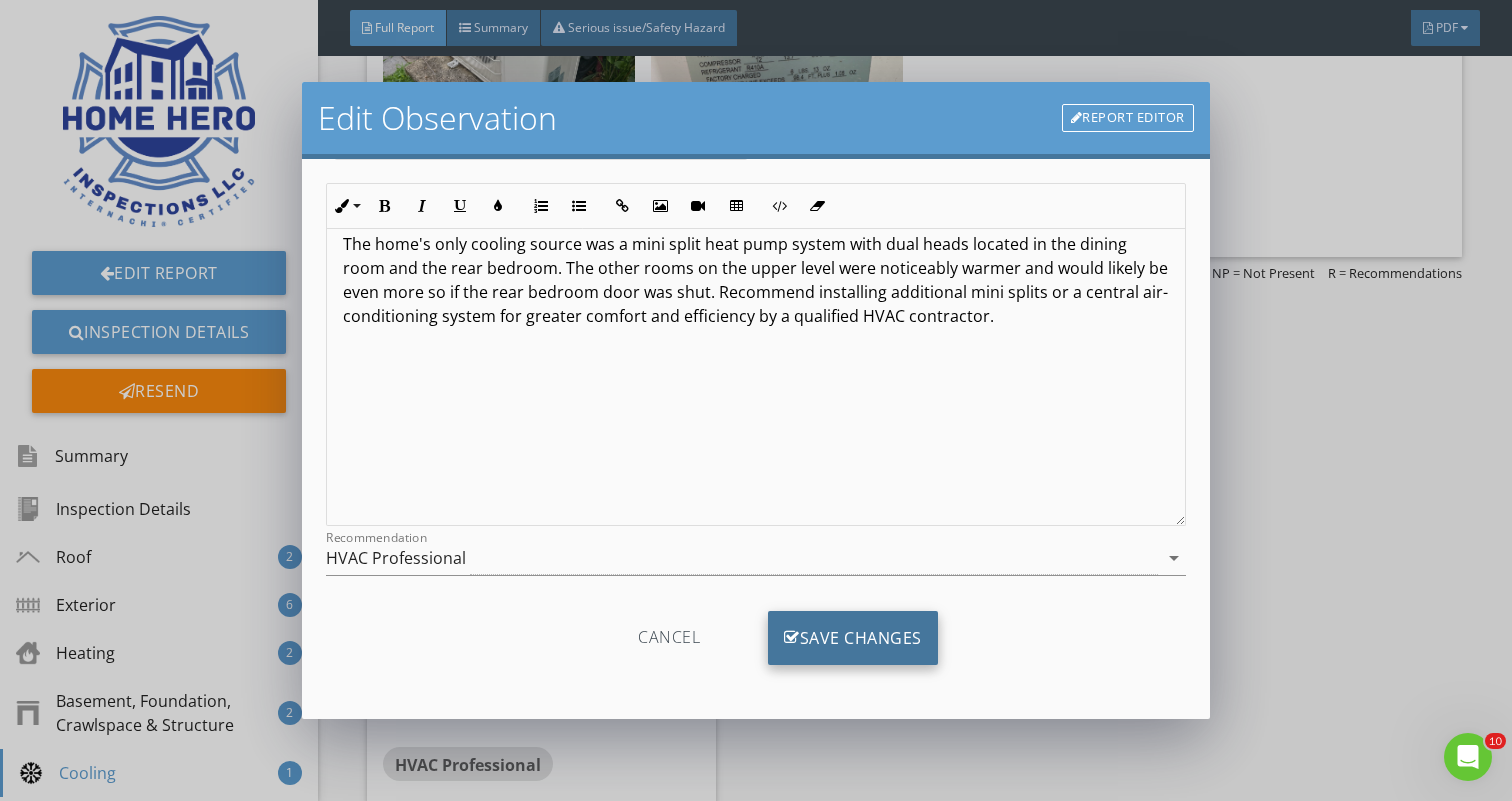 click on "Save Changes" at bounding box center (853, 638) 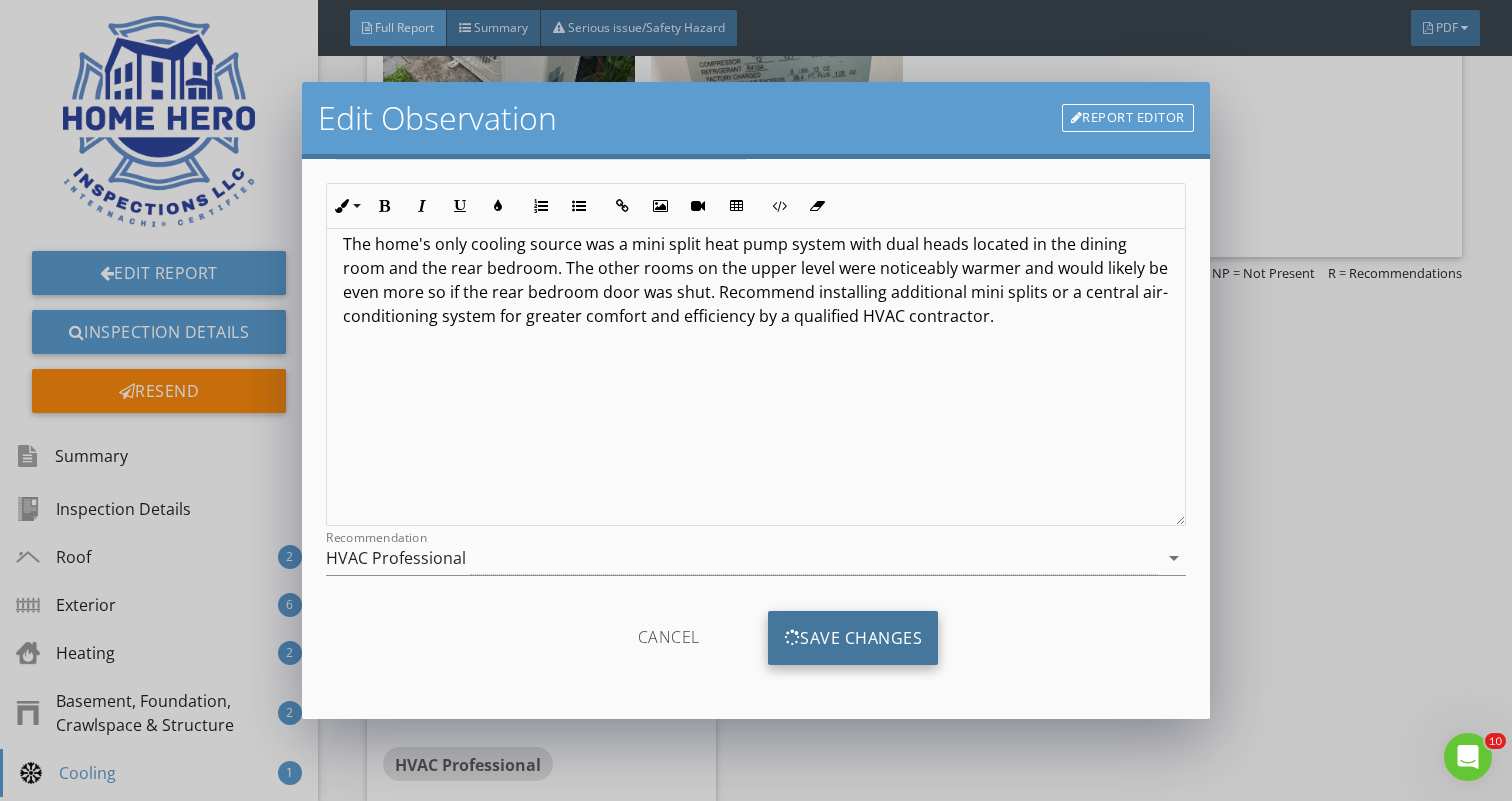 scroll, scrollTop: 0, scrollLeft: 0, axis: both 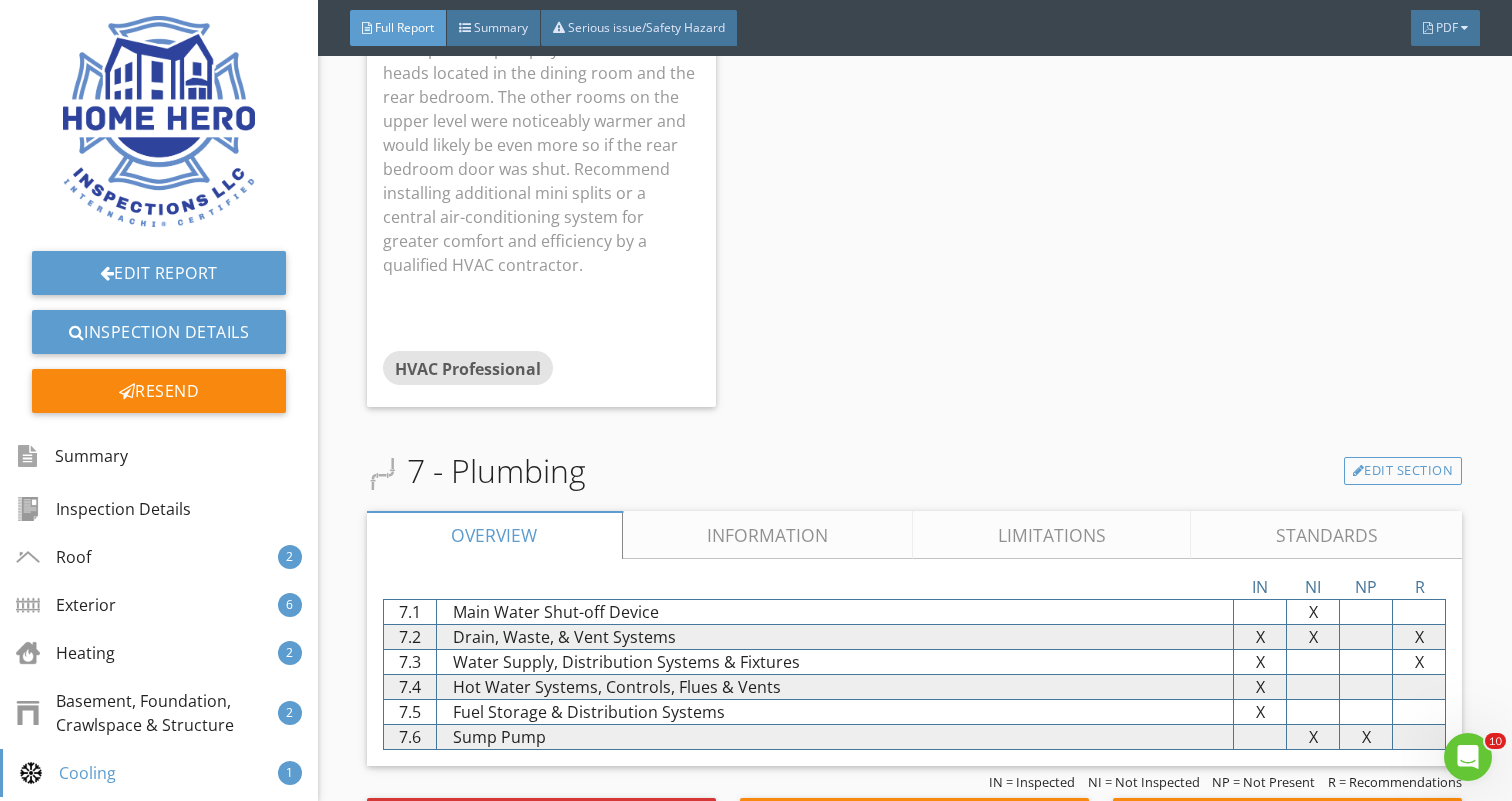 click on "Information" at bounding box center (768, 535) 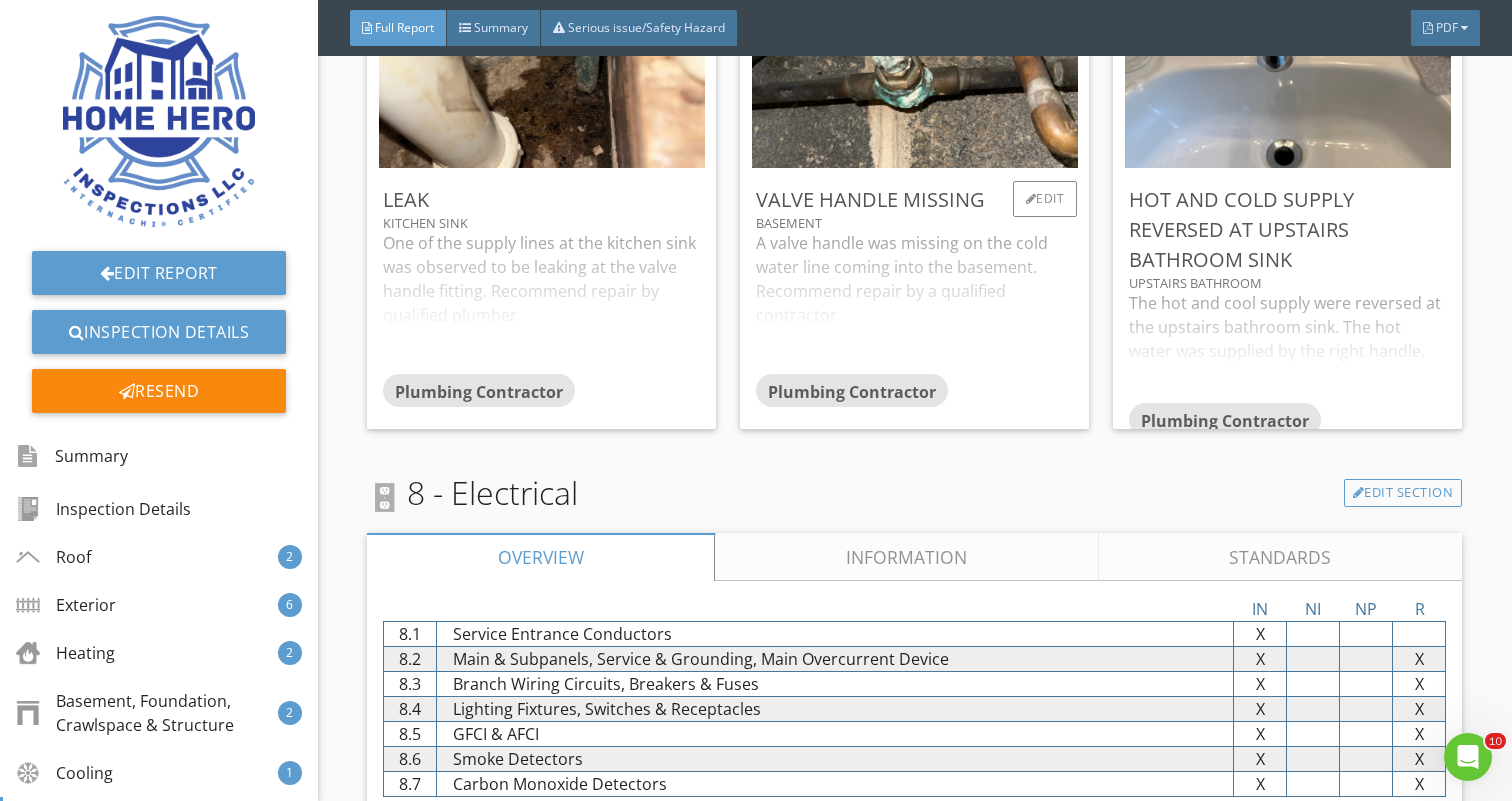 scroll, scrollTop: 9436, scrollLeft: 0, axis: vertical 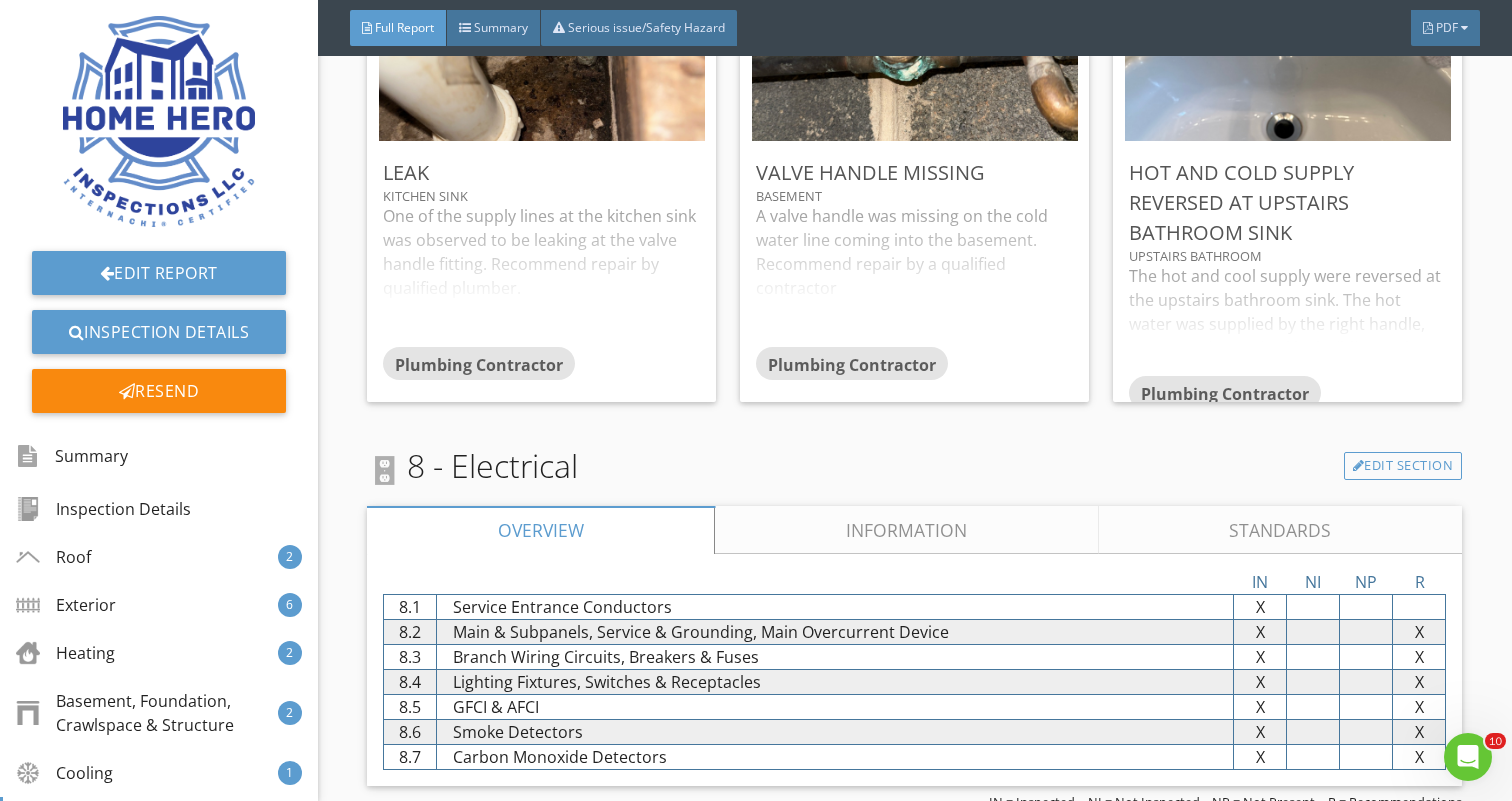 click on "Information" at bounding box center [907, 530] 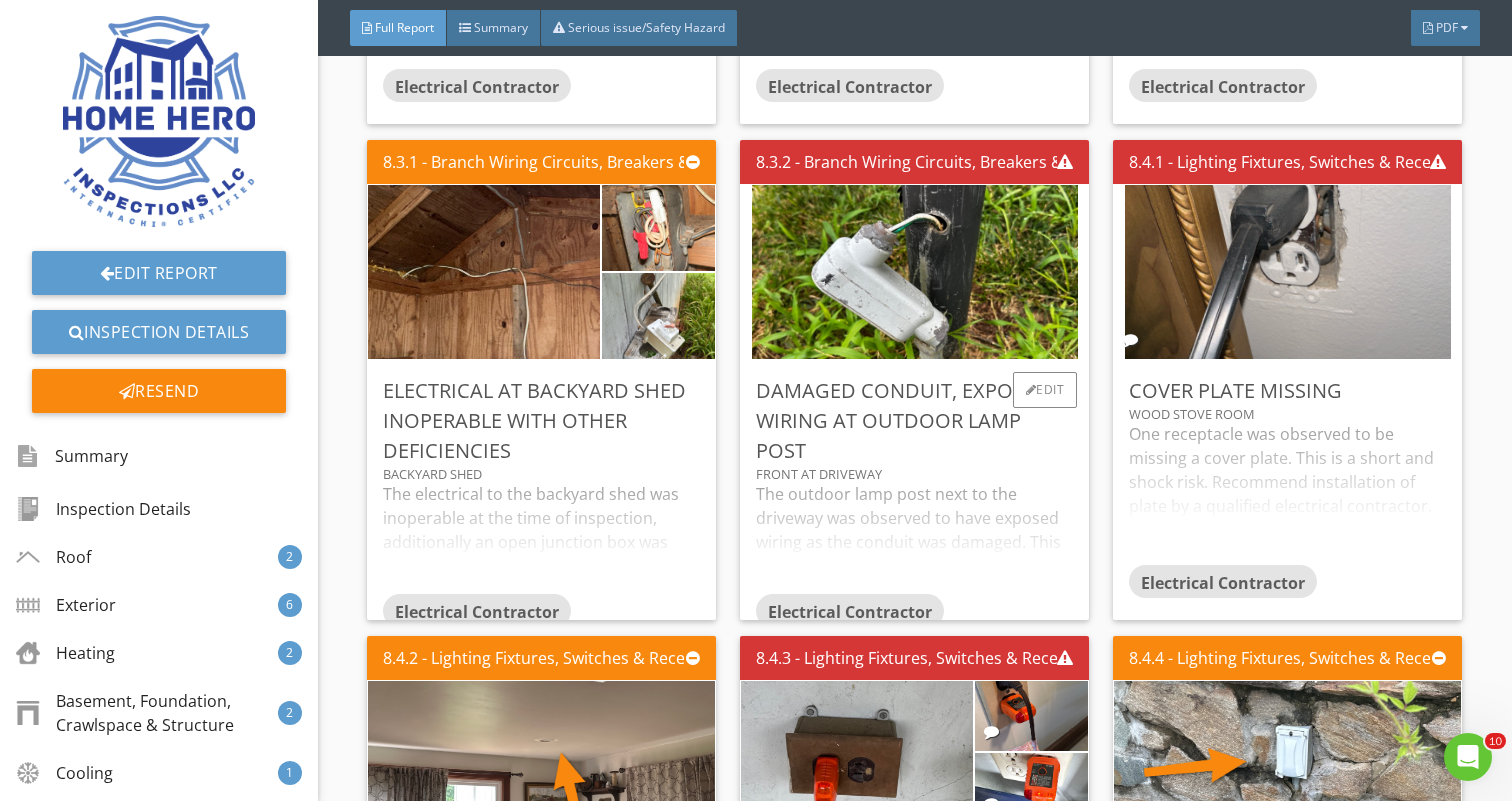 scroll, scrollTop: 11977, scrollLeft: 0, axis: vertical 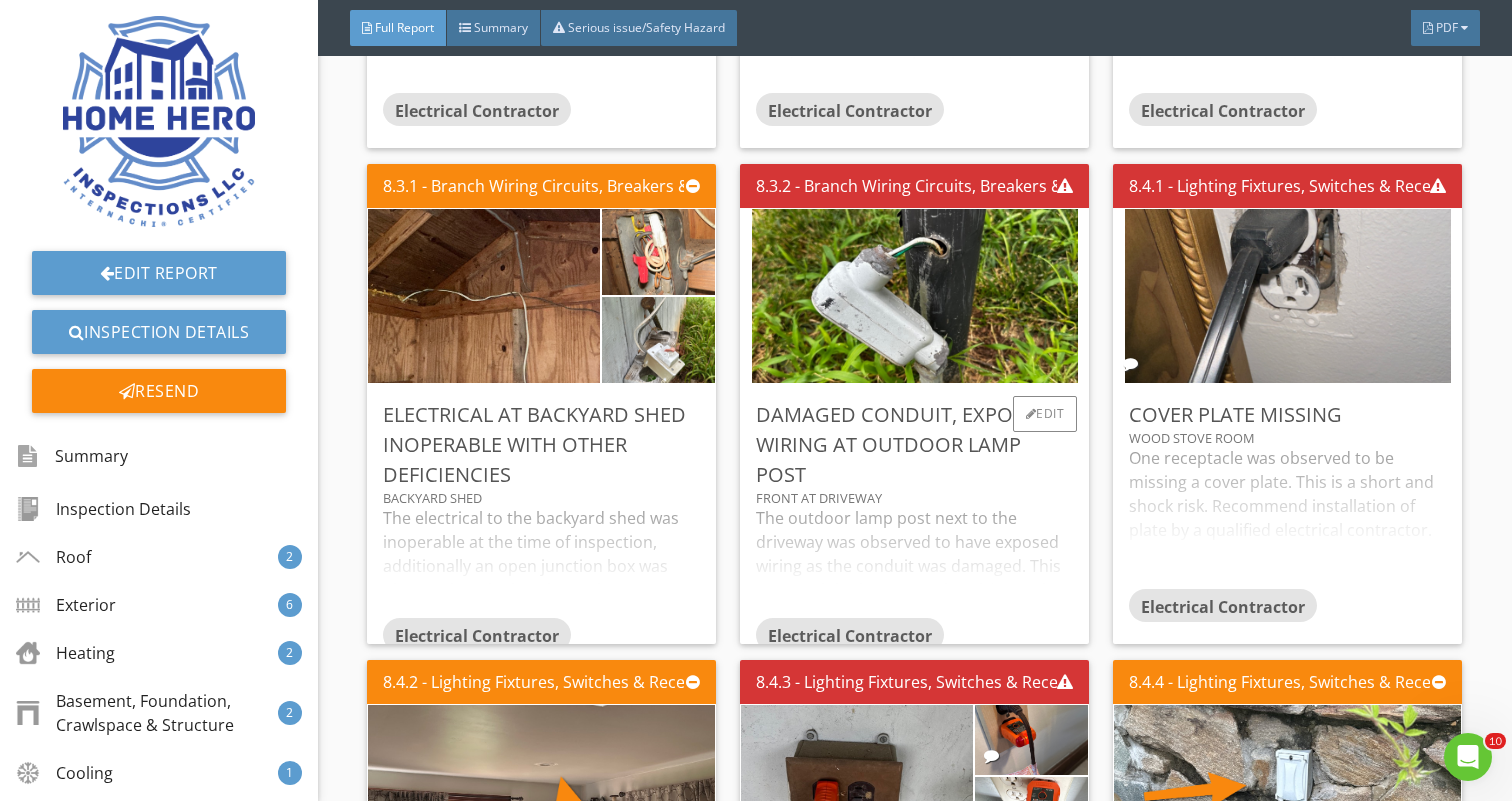 click on "The outdoor lamp post next to the driveway was observed to have exposed wiring as the conduit was damaged. This can result in damage to the wiring and shock hazards. Recommend repair by qualified electrical contractor." at bounding box center [914, 562] 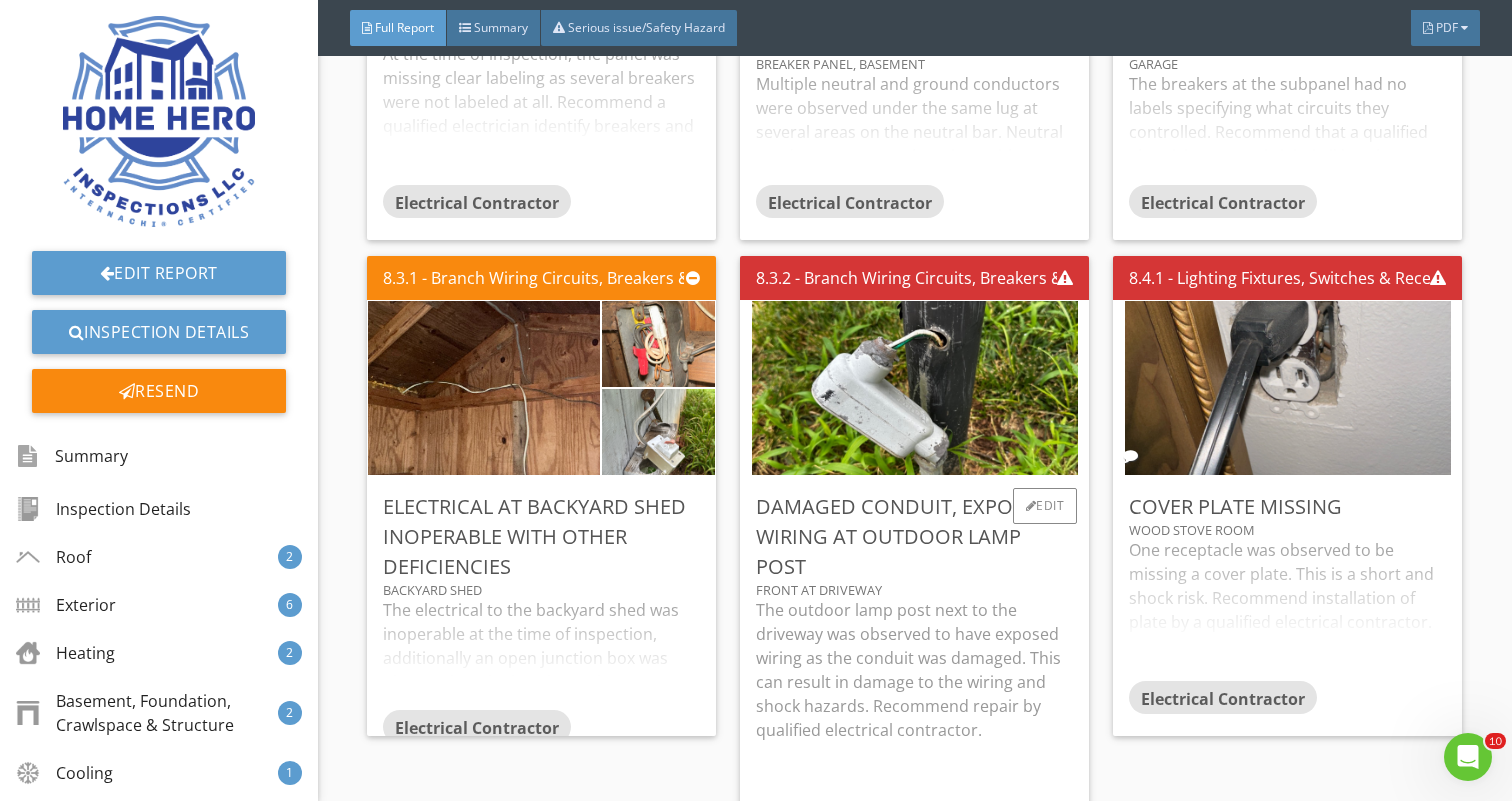 scroll, scrollTop: 11887, scrollLeft: 0, axis: vertical 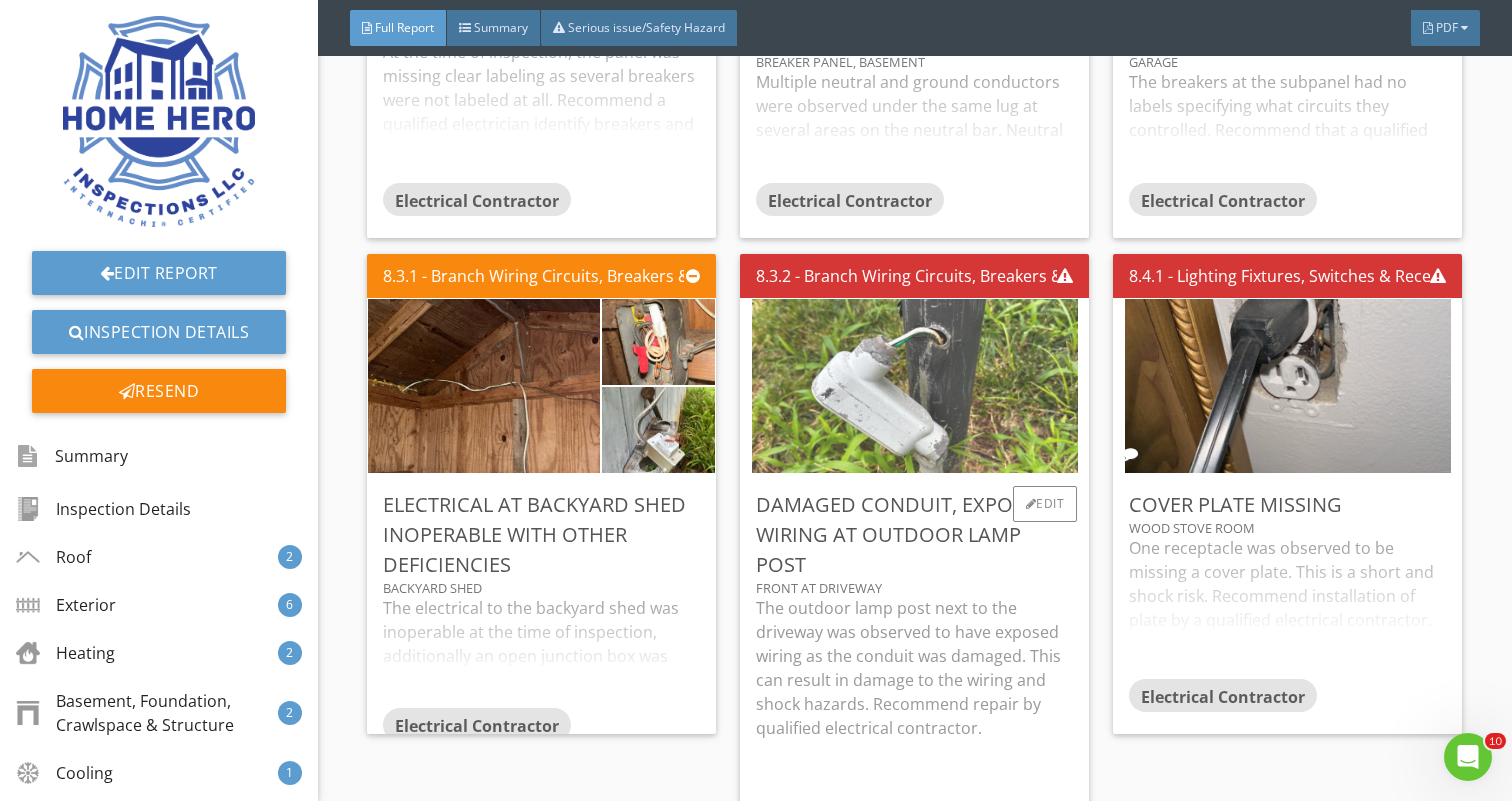 click at bounding box center (915, 386) 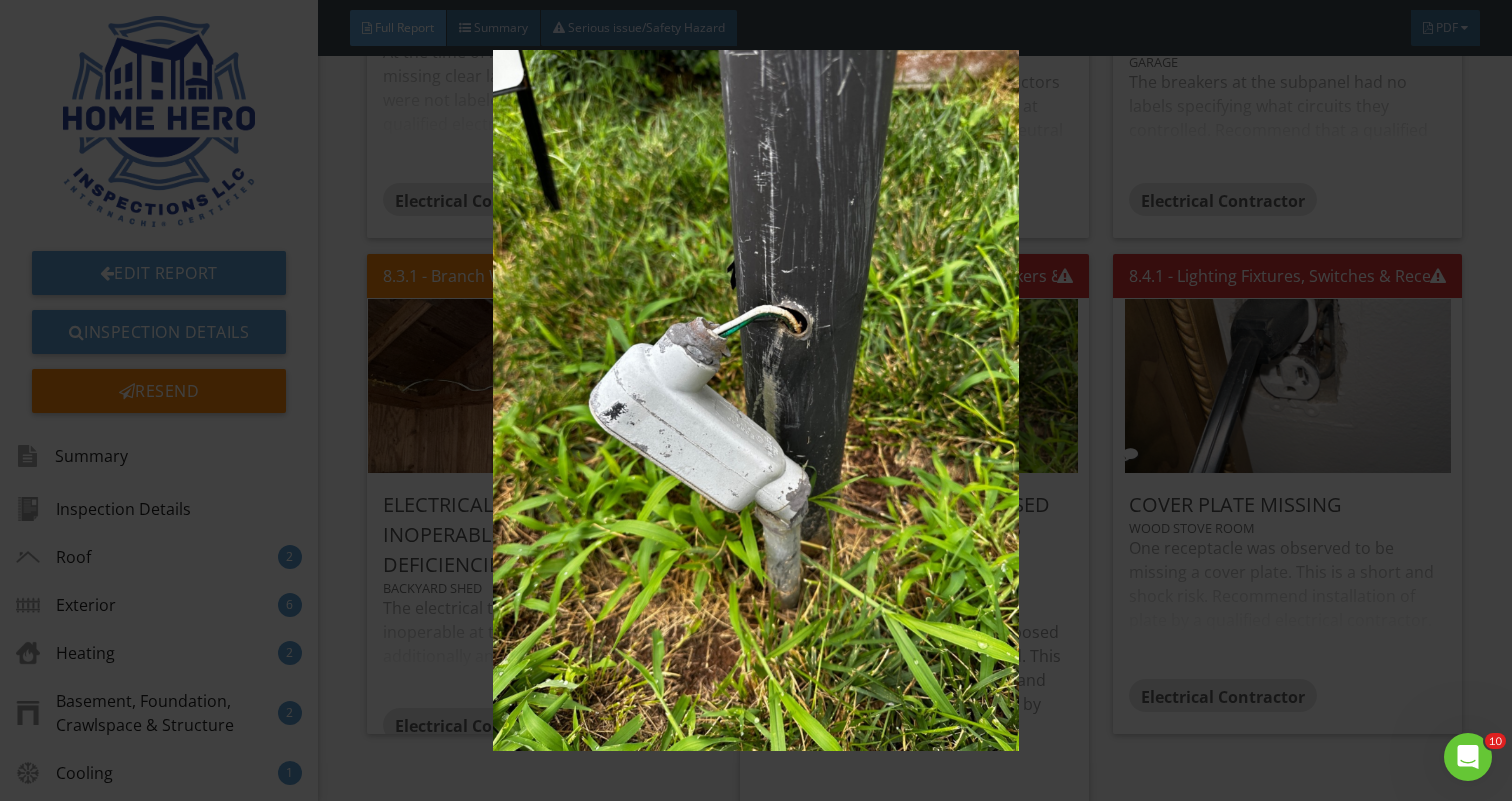 click at bounding box center (756, 400) 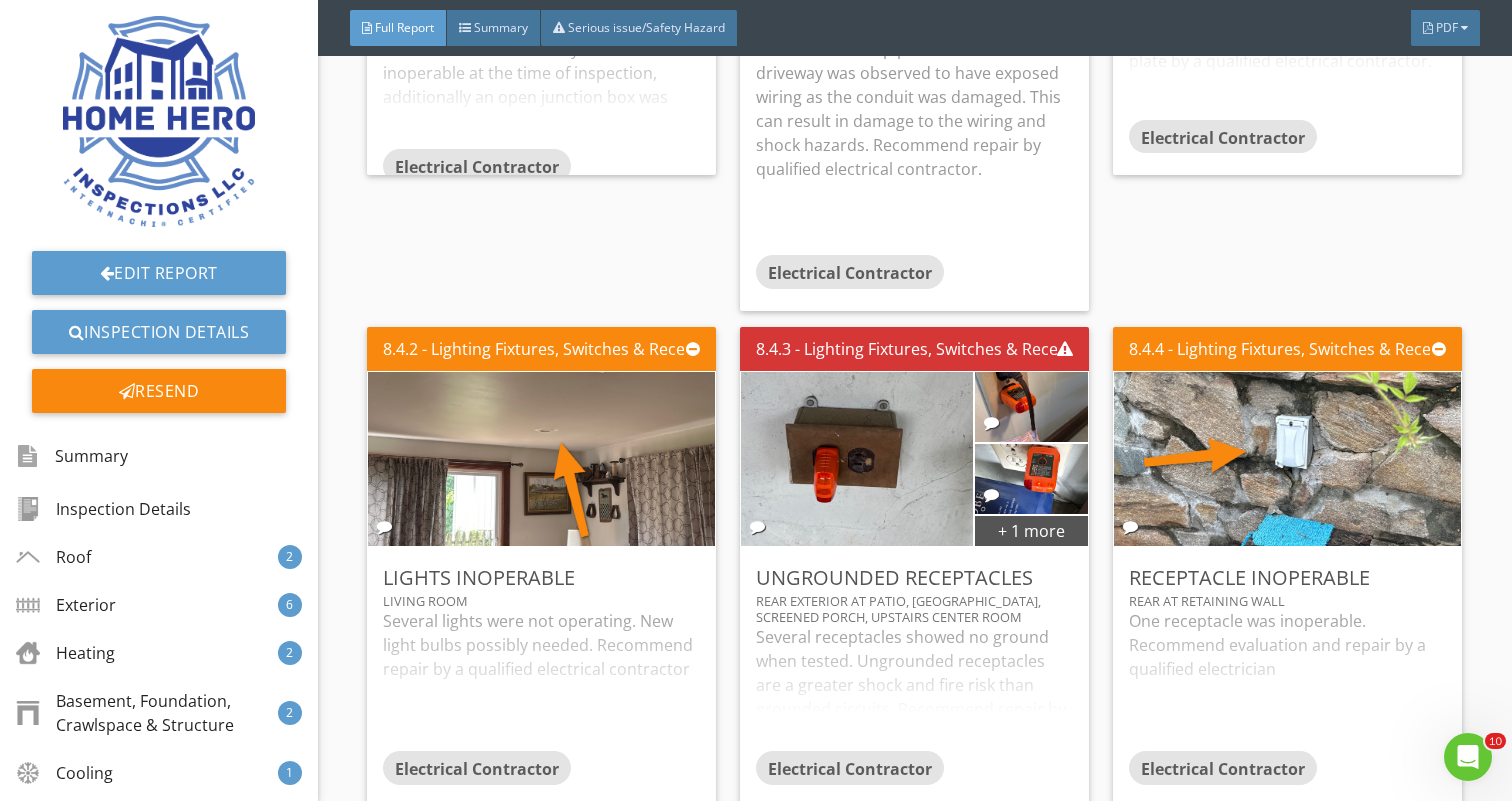 scroll, scrollTop: 12453, scrollLeft: 0, axis: vertical 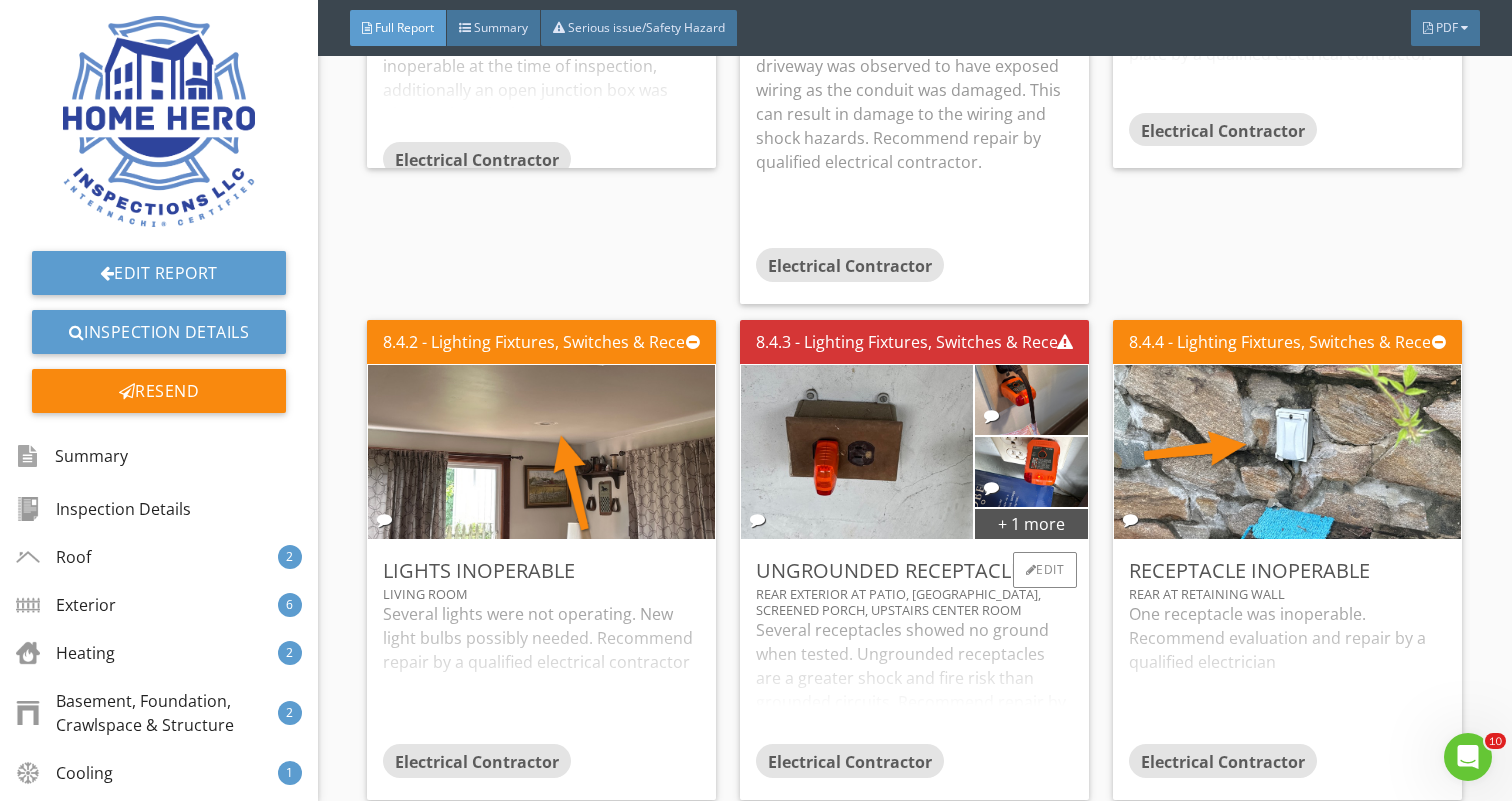click on "Several receptacles showed no ground when tested. Ungrounded receptacles are a greater shock and fire risk than grounded circuits. Recommend repair by a qualified electrical contractor" at bounding box center (914, 681) 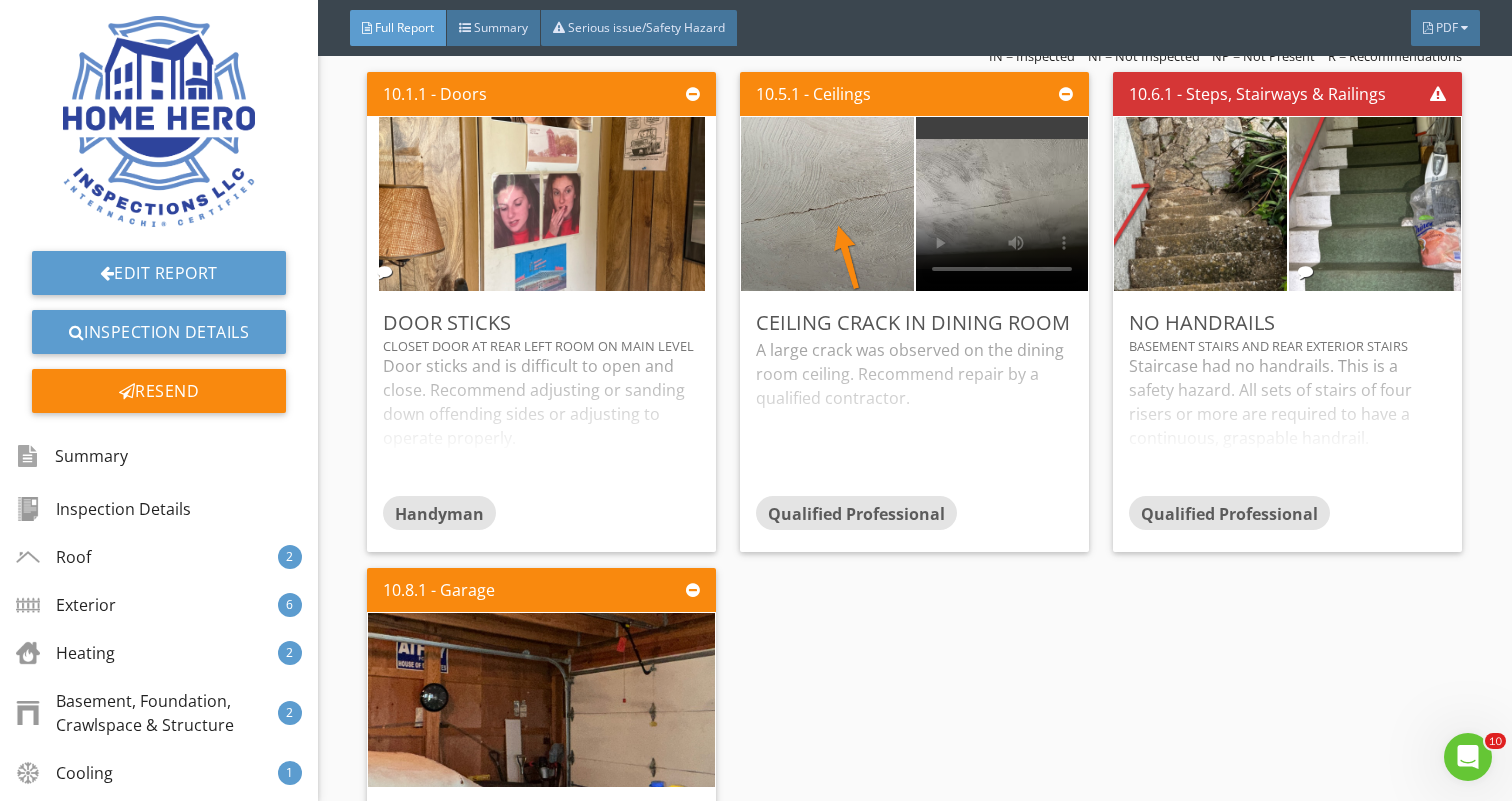 scroll, scrollTop: 14526, scrollLeft: 0, axis: vertical 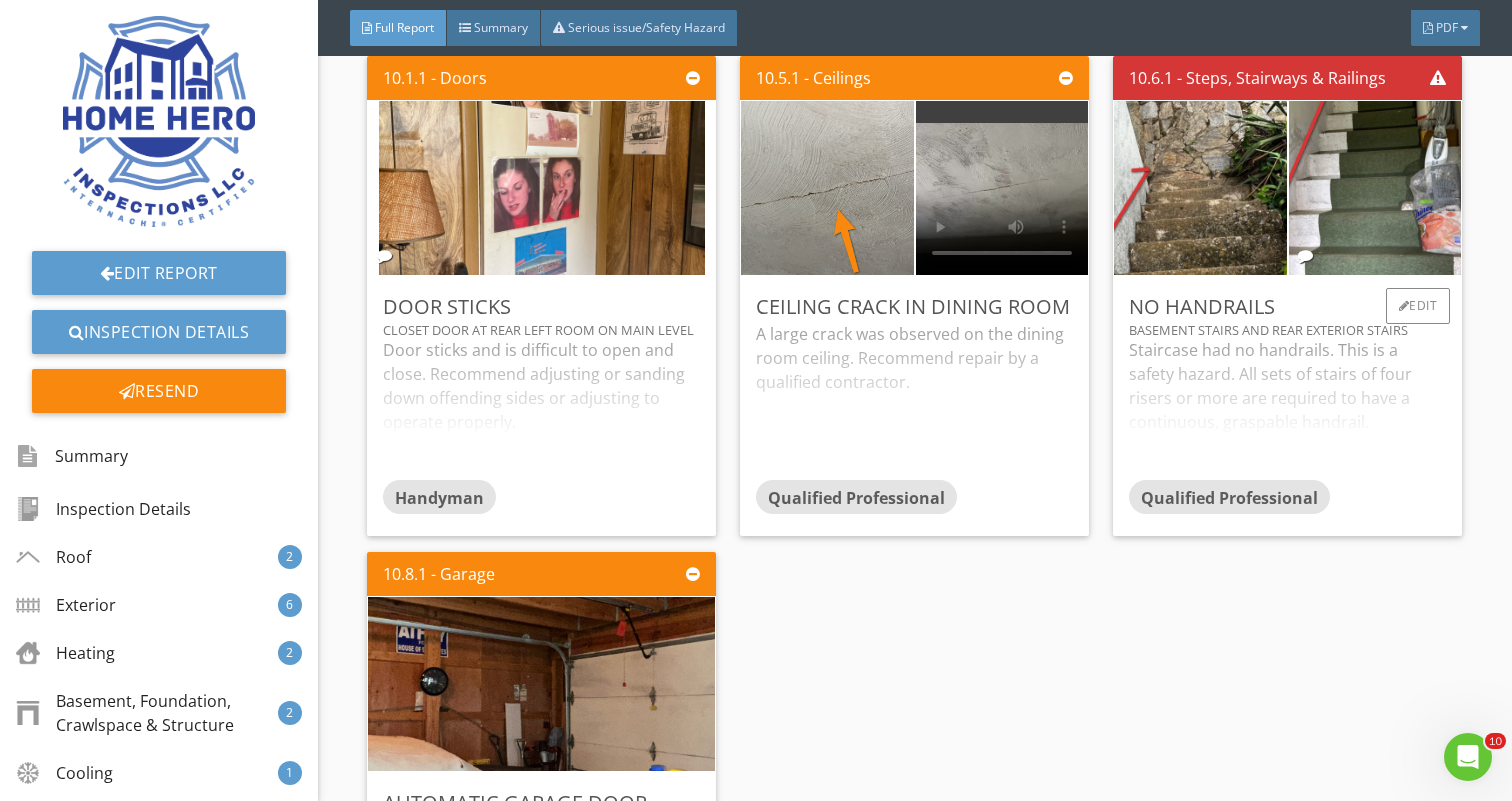 click on "Staircase had no handrails. This is a safety hazard. All sets of stairs of four risers or more are required to have a continuous, graspable handrail. Recommend a qualified contractor install handrails to prevent fall hazards." at bounding box center (1287, 409) 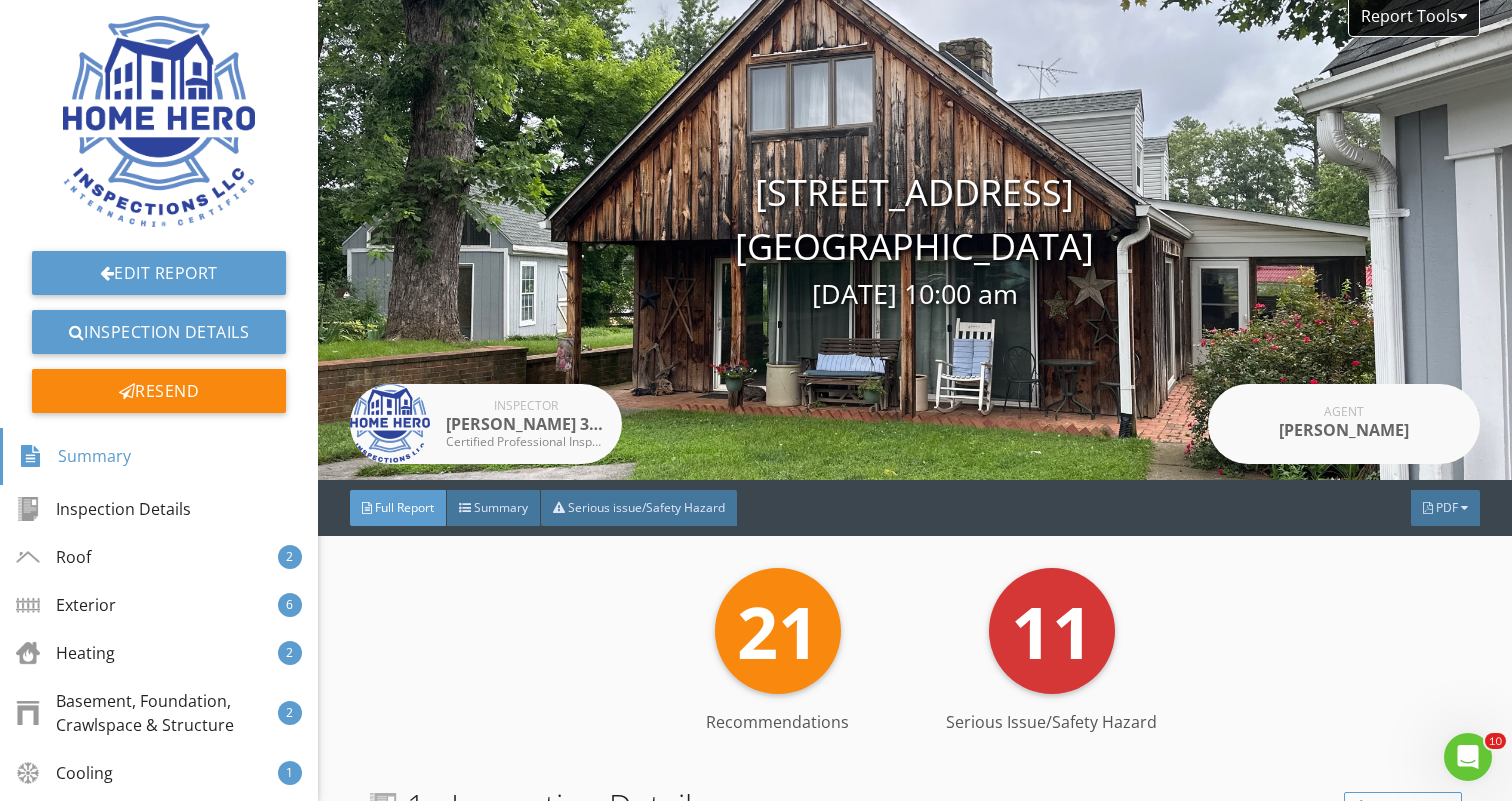 scroll, scrollTop: 0, scrollLeft: 0, axis: both 